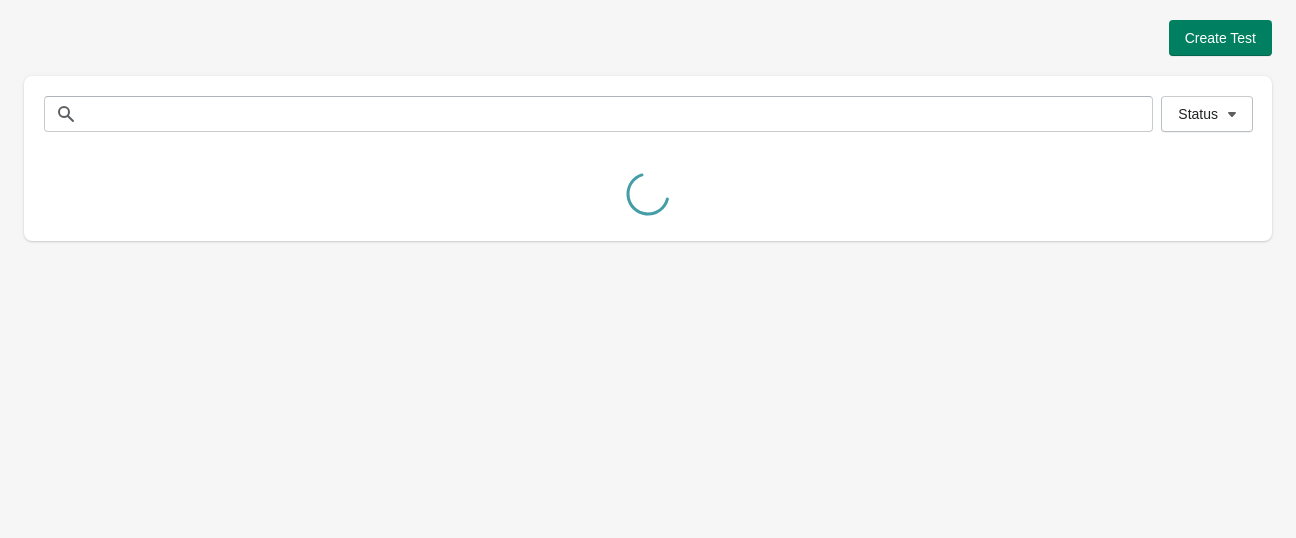 scroll, scrollTop: 0, scrollLeft: 0, axis: both 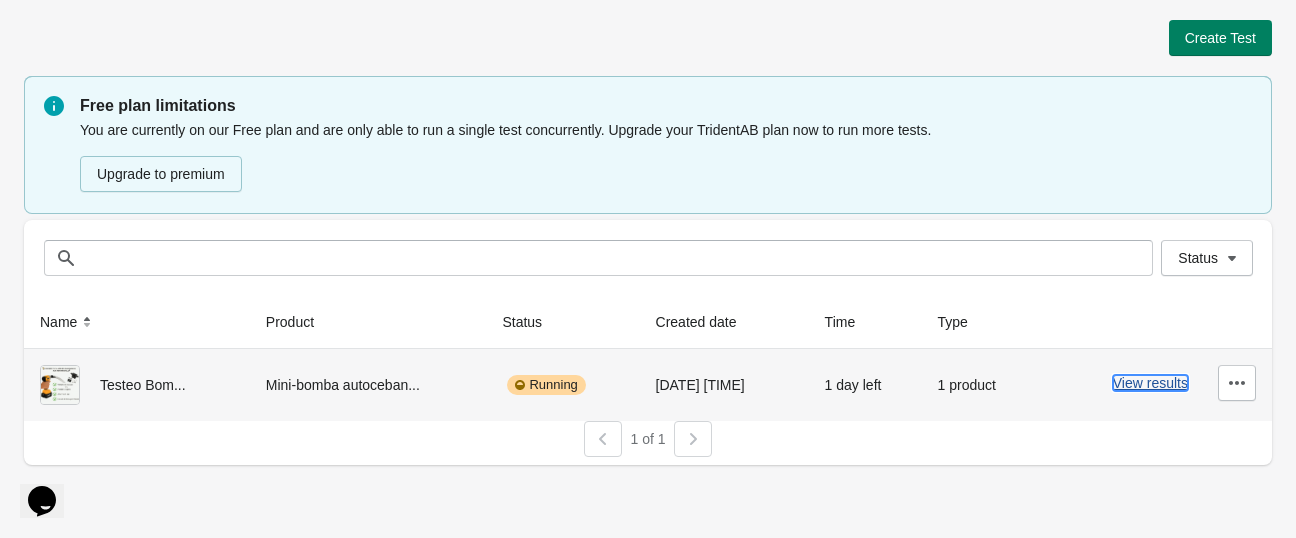 click on "View results" at bounding box center [1150, 383] 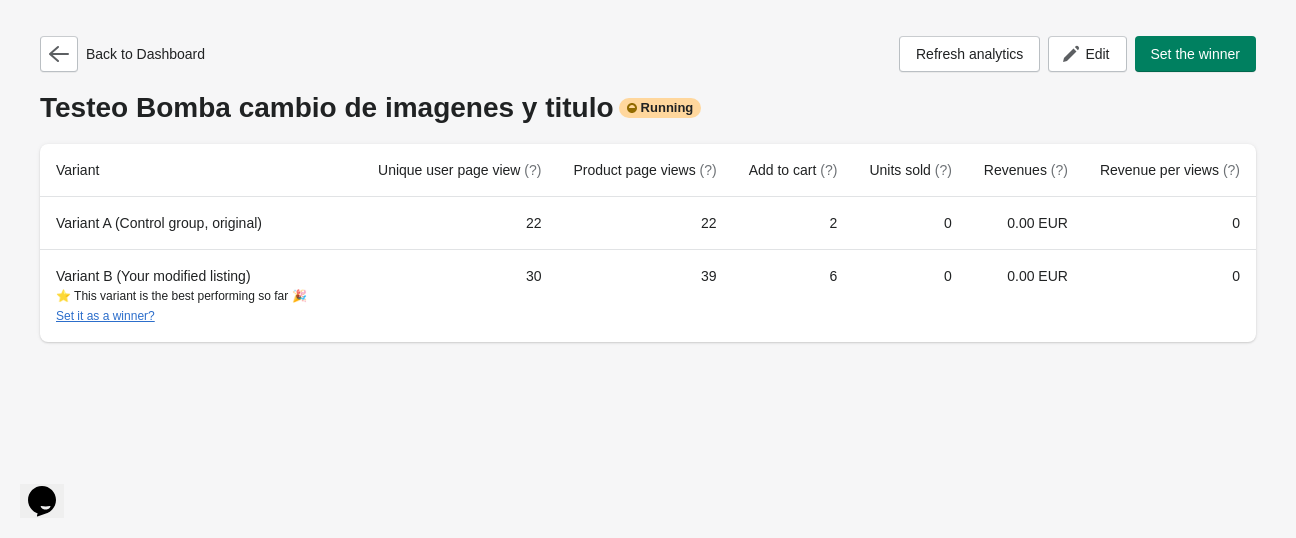 scroll, scrollTop: 0, scrollLeft: 0, axis: both 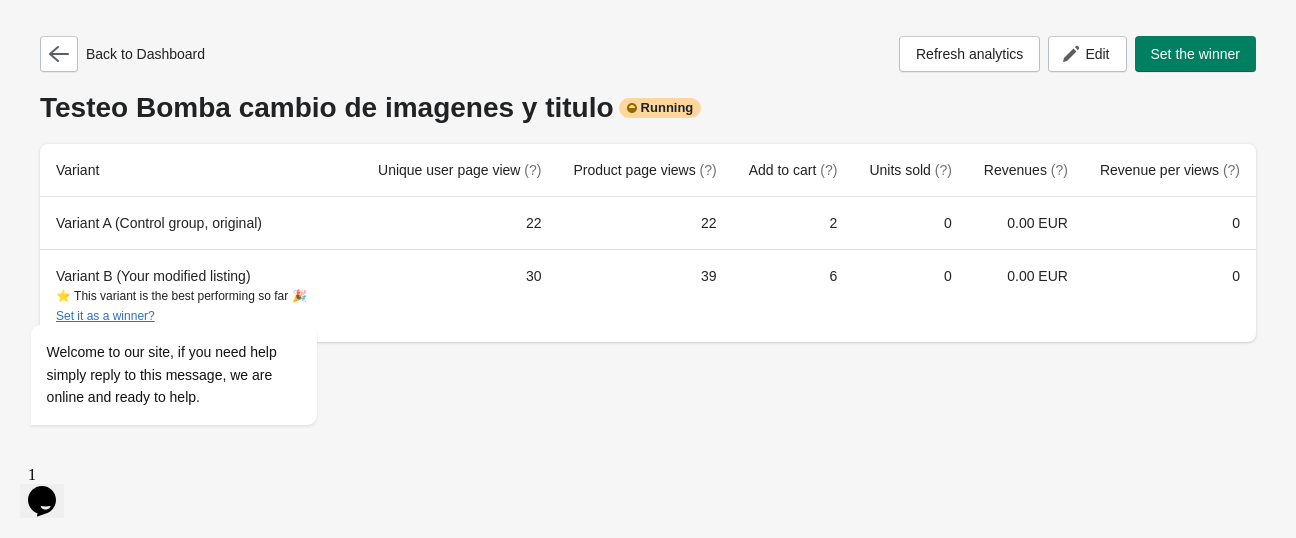 click 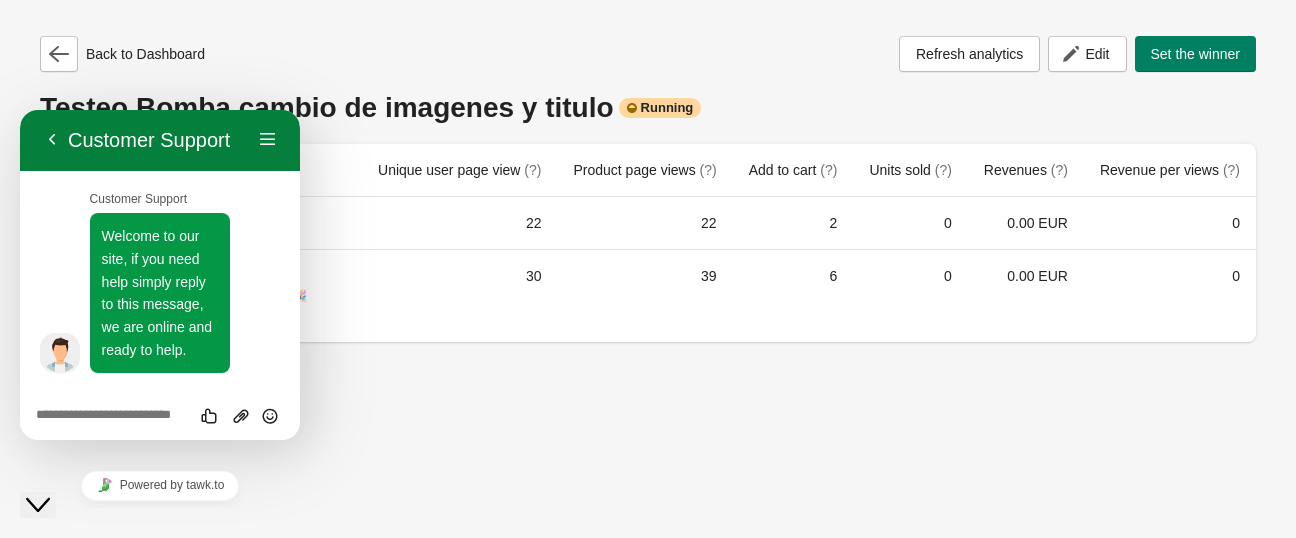 click at bounding box center (20, 110) 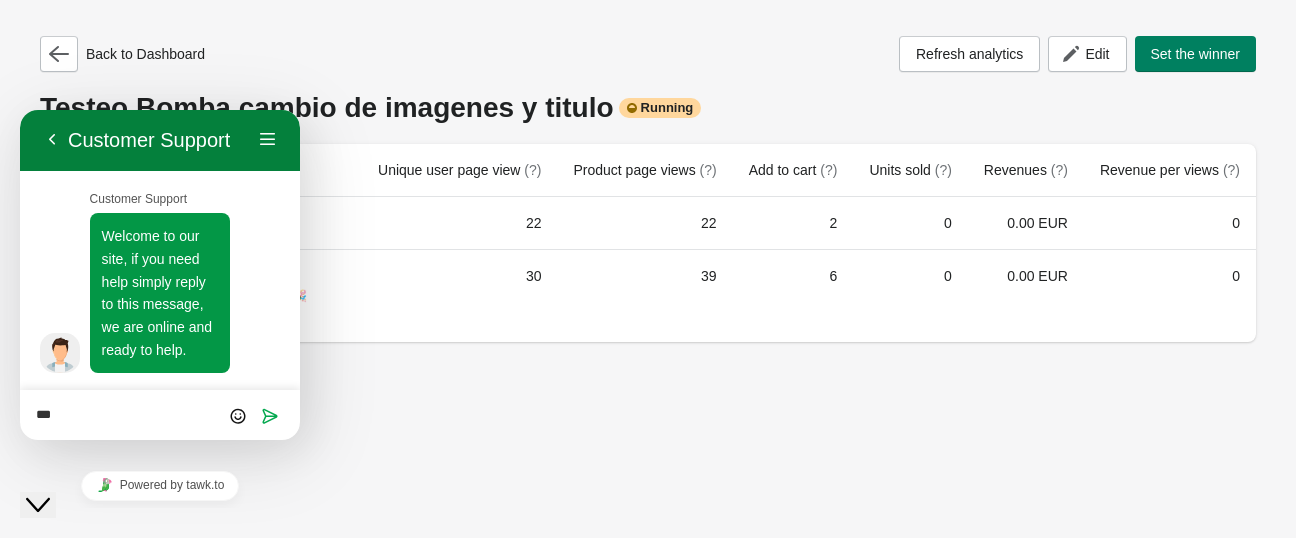 type on "****" 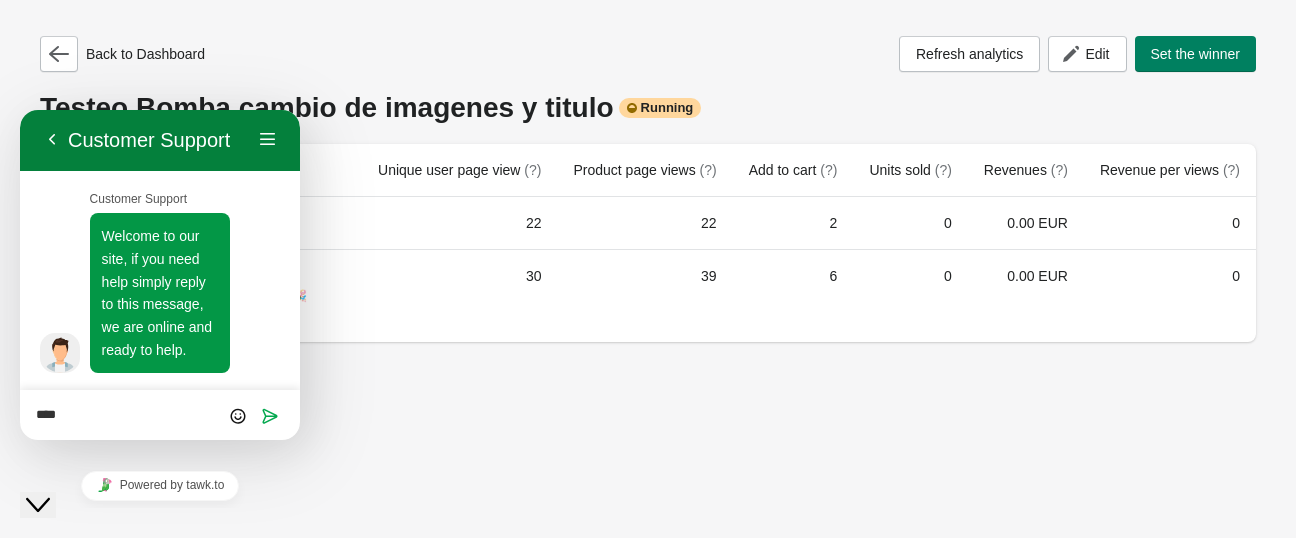 type 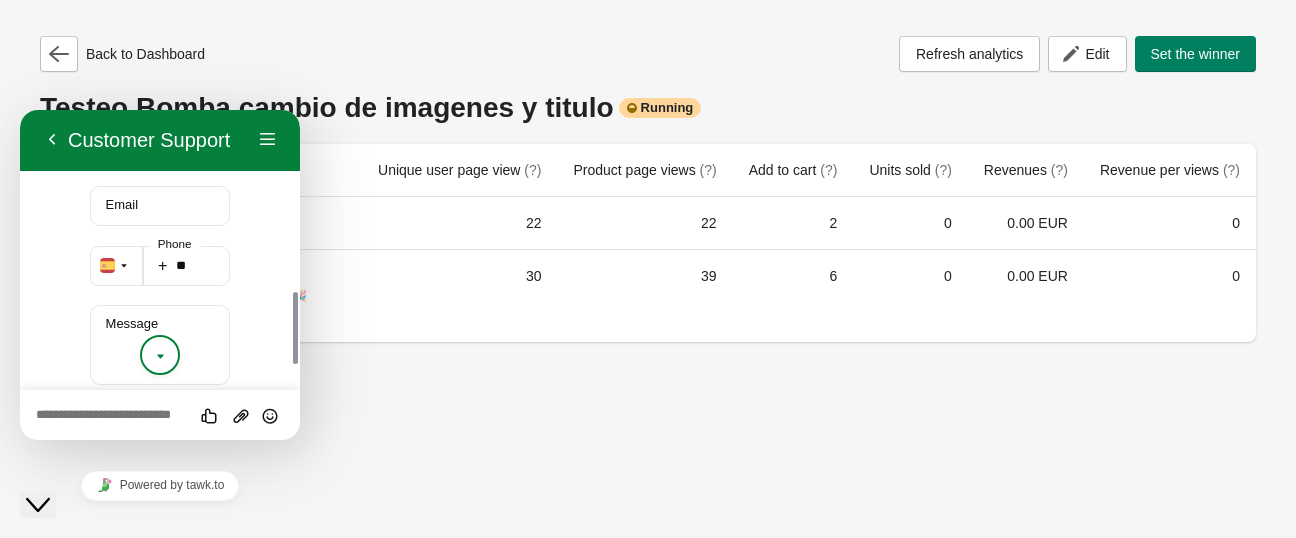 scroll, scrollTop: 768, scrollLeft: 0, axis: vertical 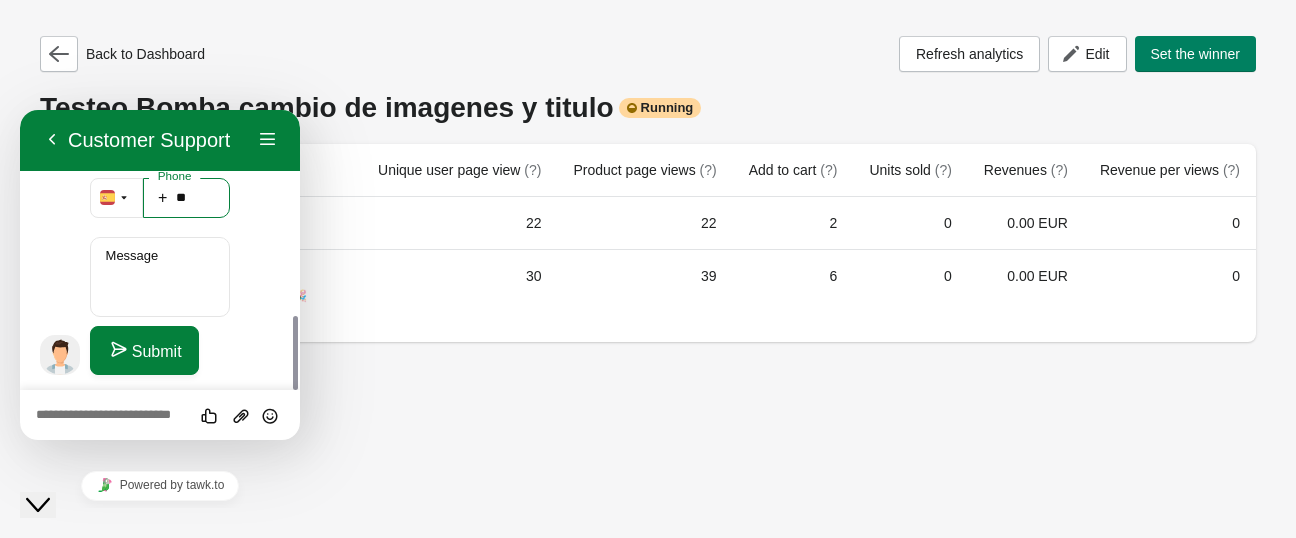 click on "**" at bounding box center [187, 198] 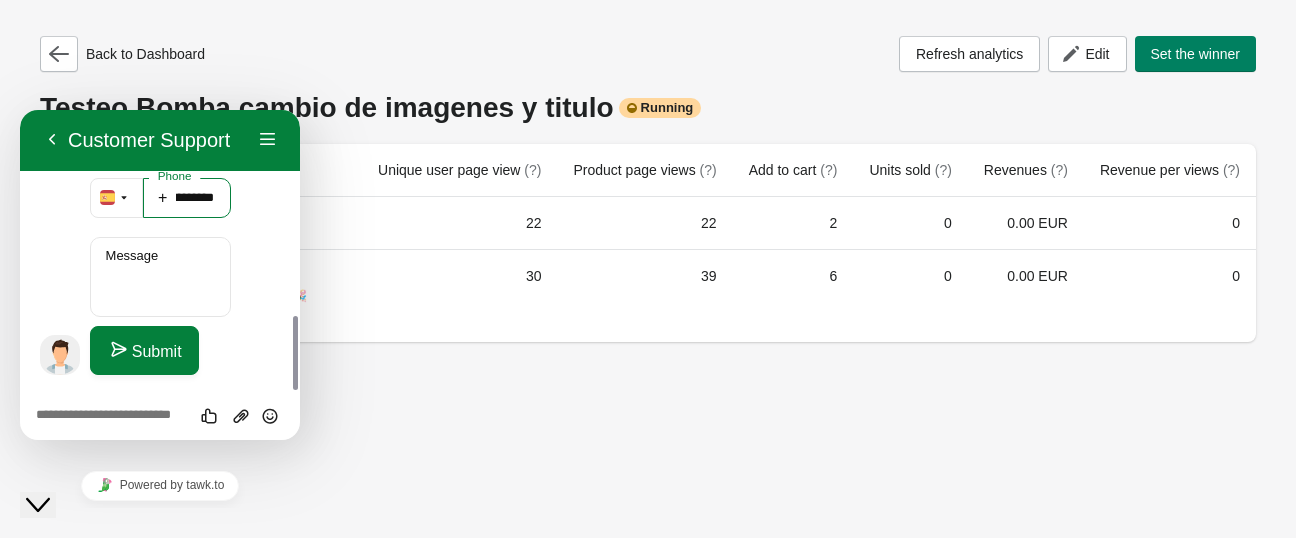 scroll, scrollTop: 0, scrollLeft: 40, axis: horizontal 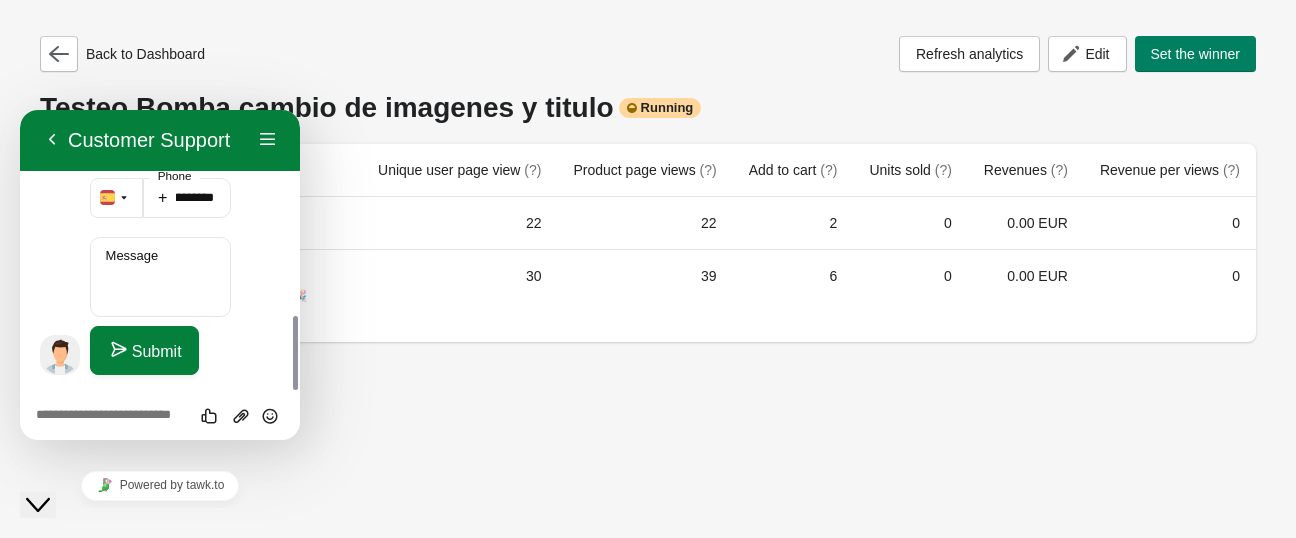 click at bounding box center [119, 349] 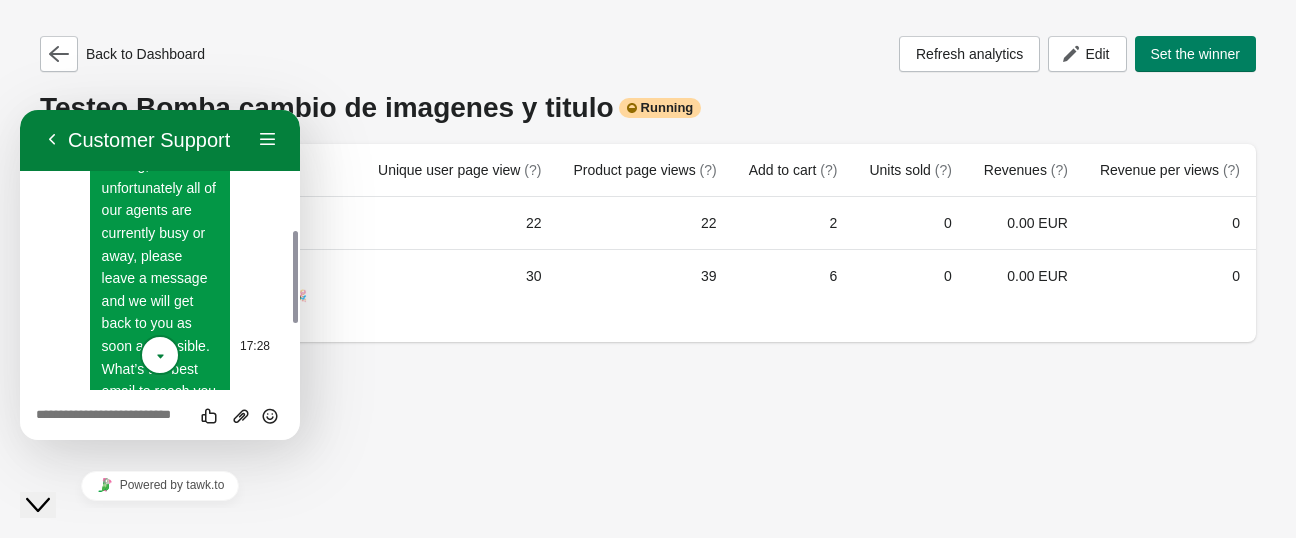 scroll, scrollTop: 264, scrollLeft: 0, axis: vertical 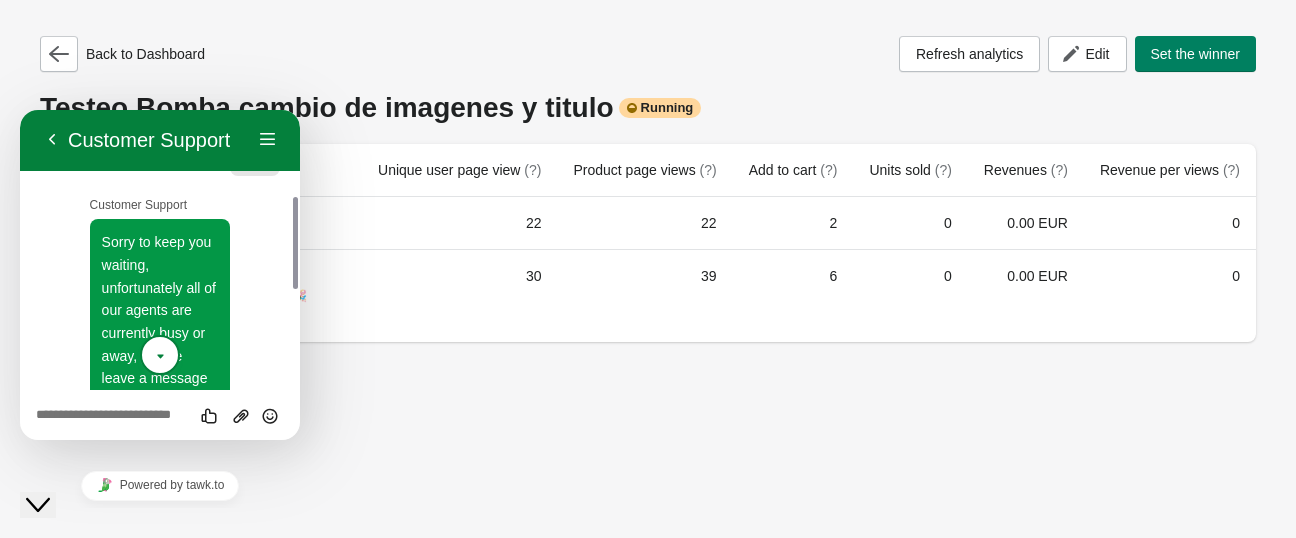 click at bounding box center (160, 357) 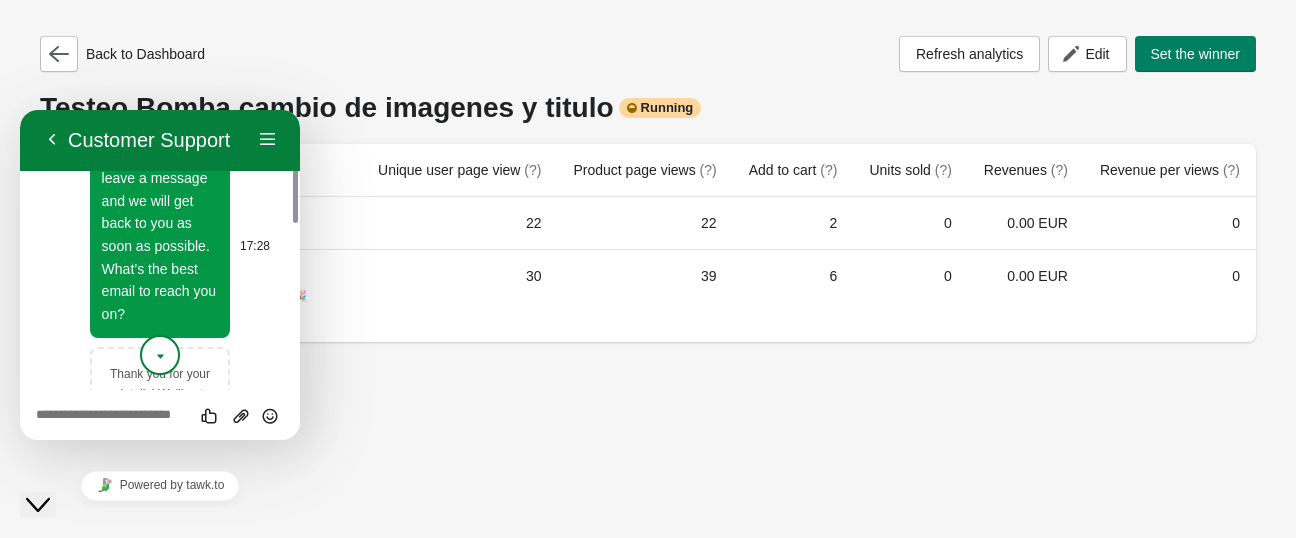 scroll, scrollTop: 364, scrollLeft: 0, axis: vertical 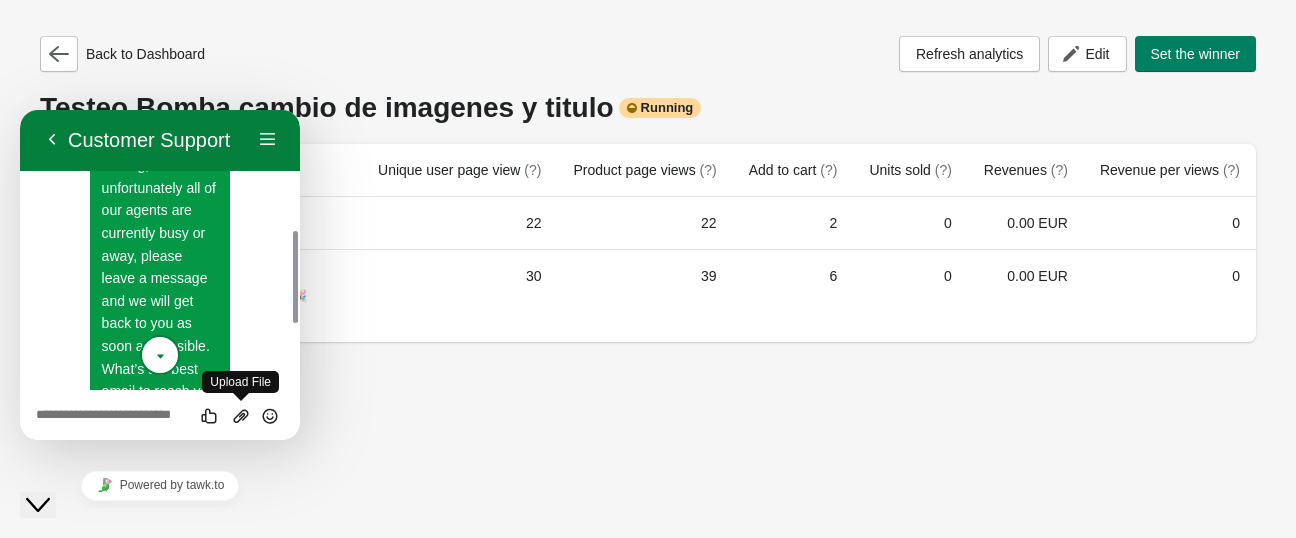 click at bounding box center [20, 110] 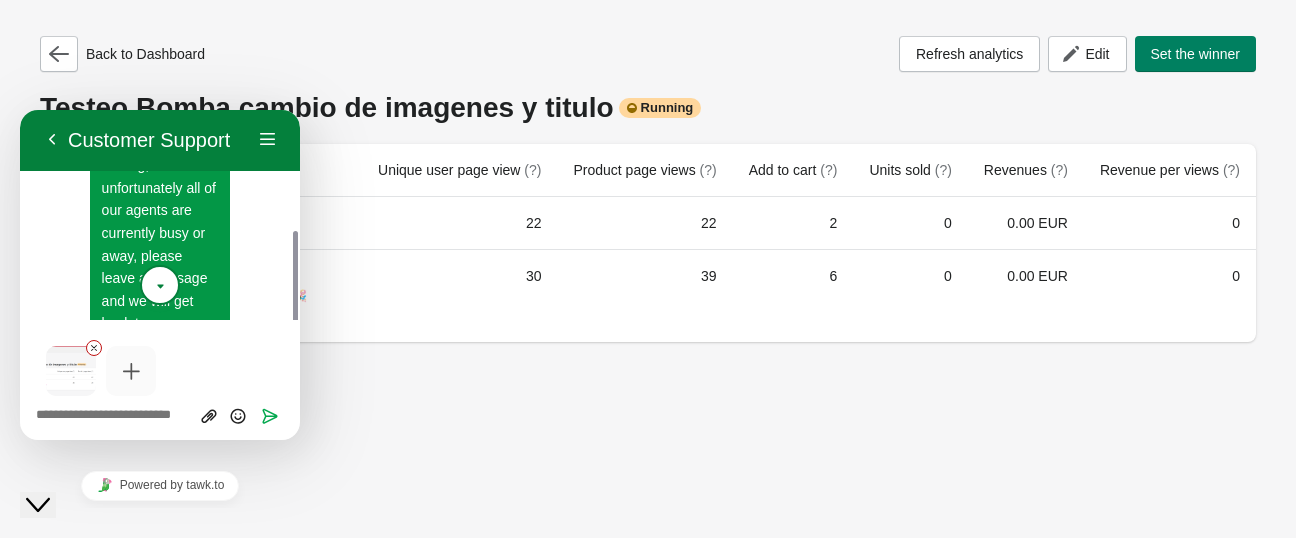 click at bounding box center (20, 110) 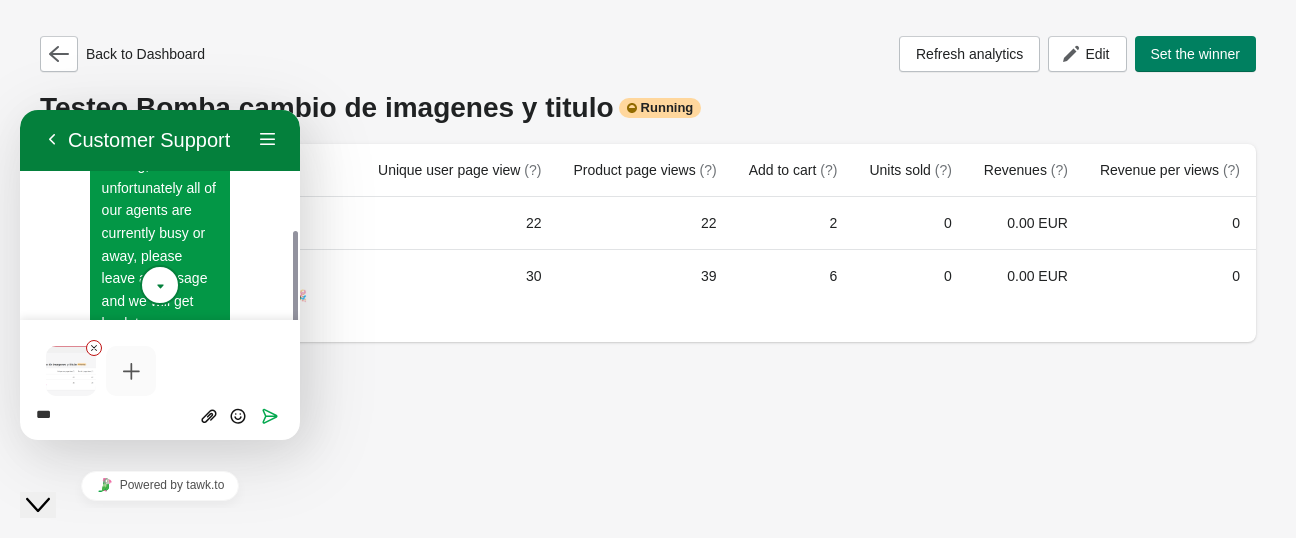 scroll, scrollTop: 633, scrollLeft: 0, axis: vertical 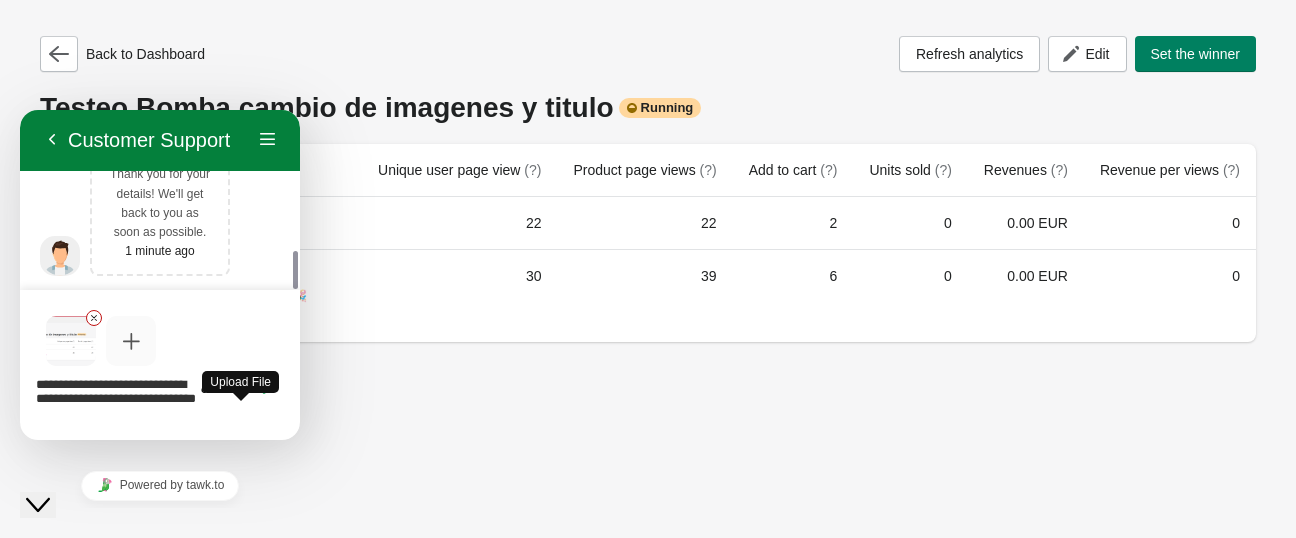 type on "**********" 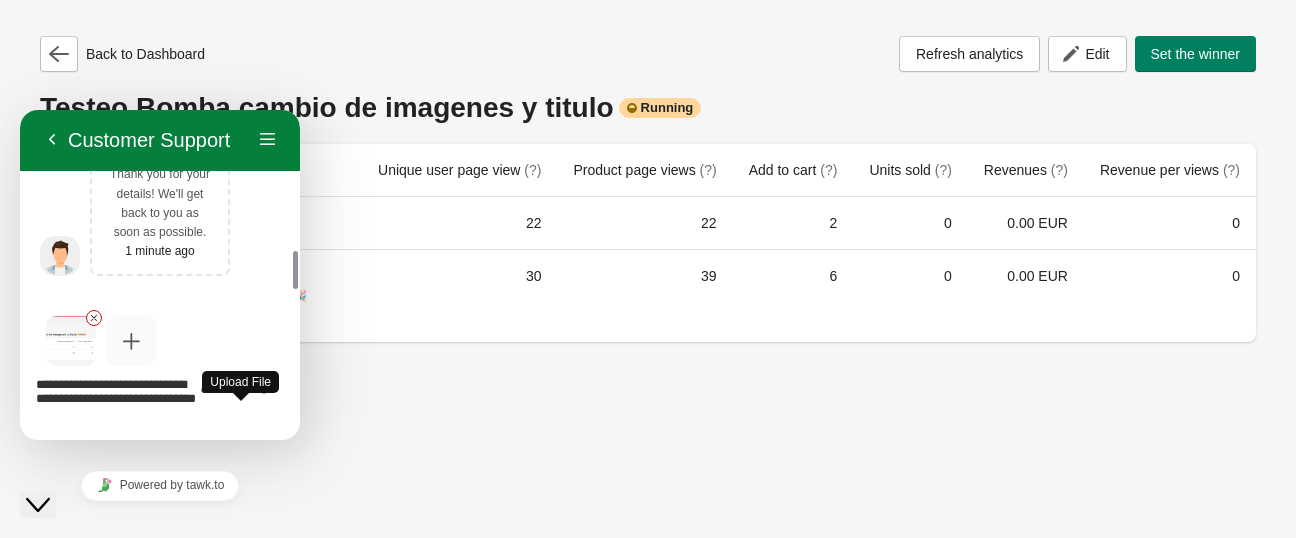 click on "Upload File" at bounding box center (240, 382) 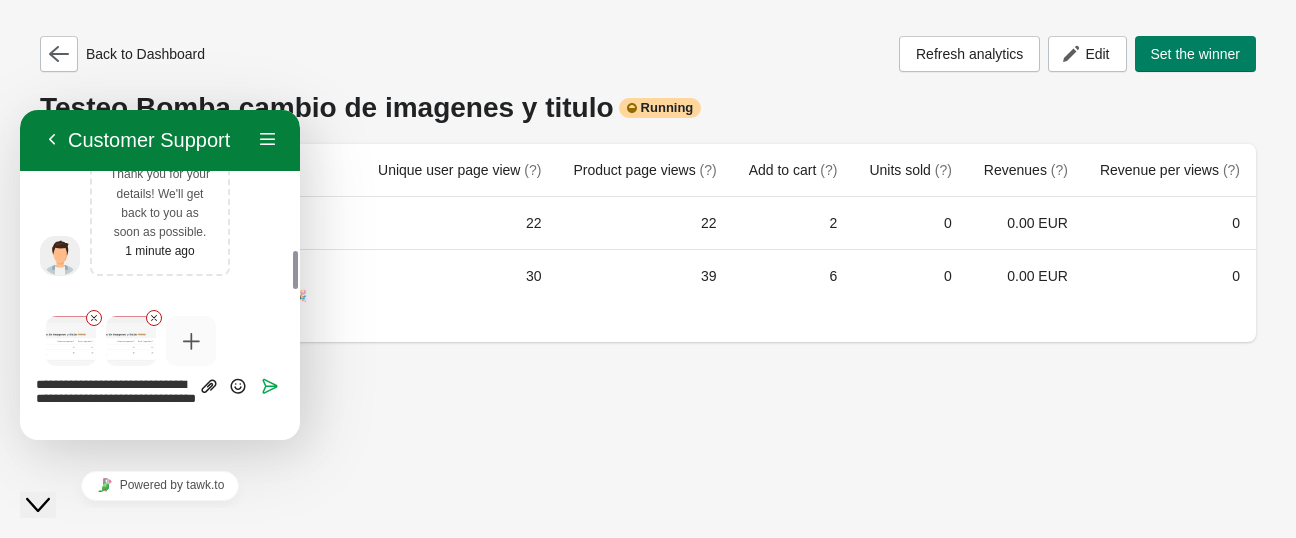 click at bounding box center [191, 341] 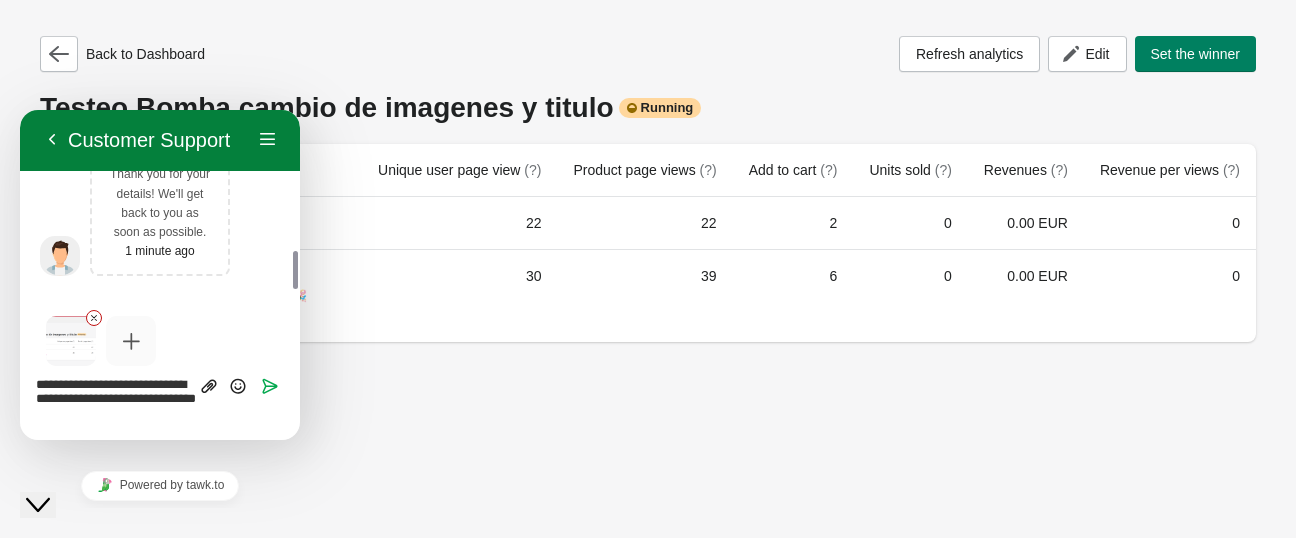 click at bounding box center (94, 318) 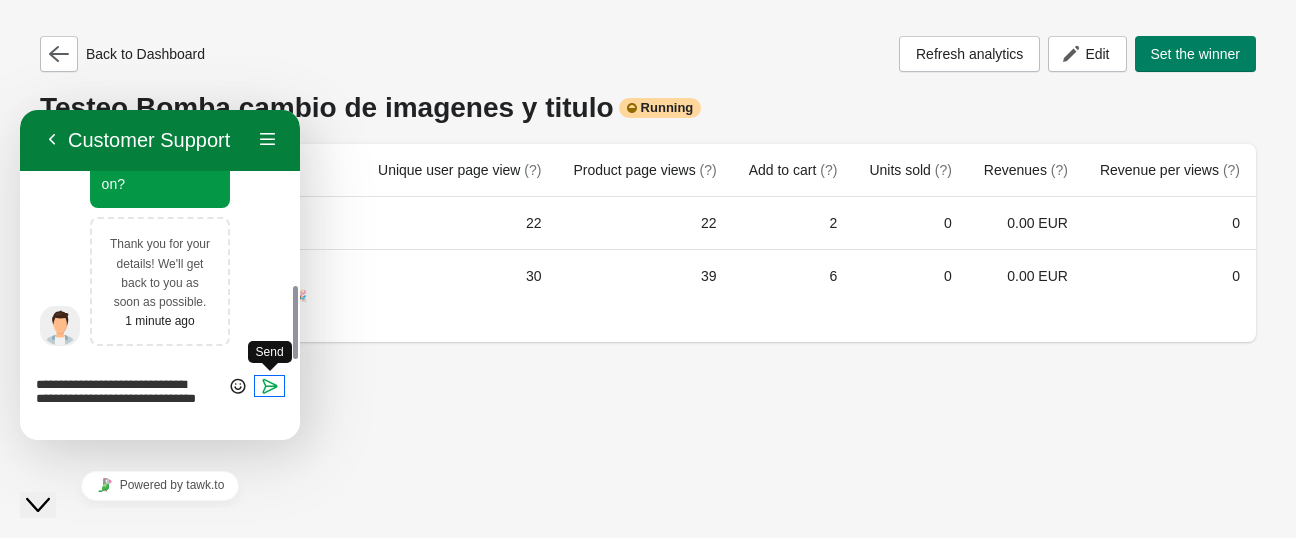 click at bounding box center (270, 386) 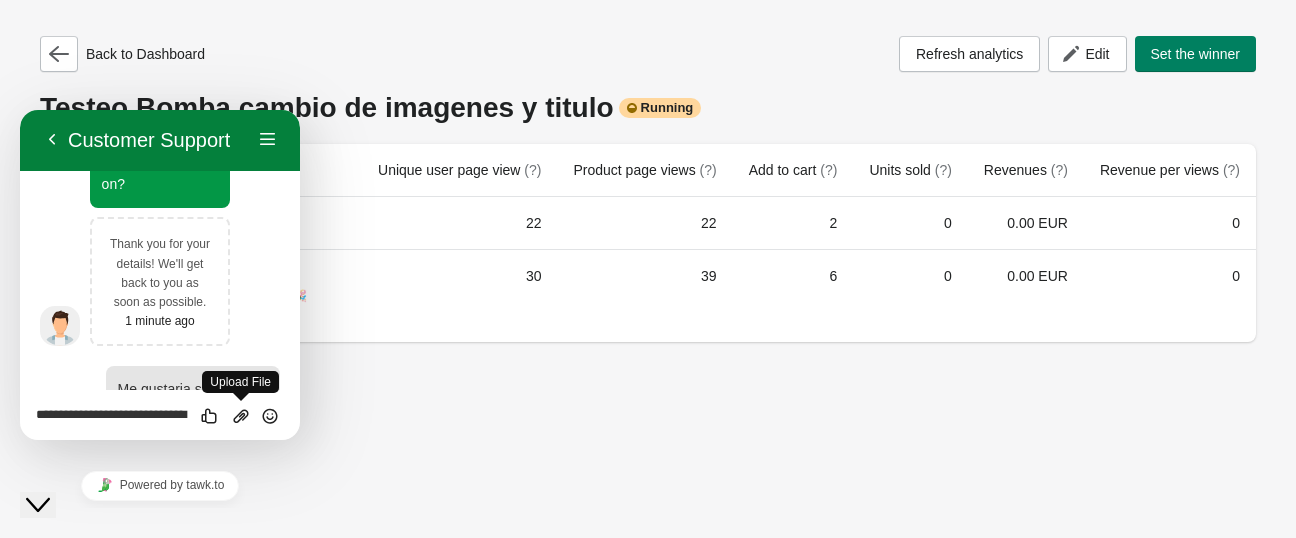 scroll, scrollTop: 676, scrollLeft: 0, axis: vertical 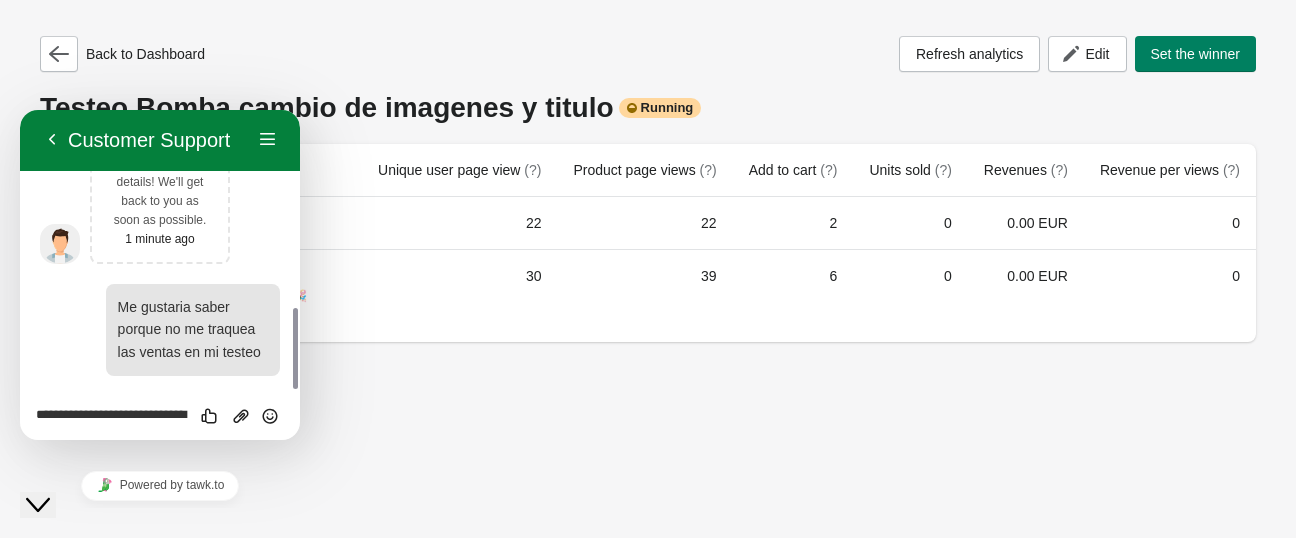 click on "Back to Dashboard Refresh analytics Edit Set the winner Testeo Bomba cambio de imagenes y titulo     Running Variant Unique user page view   (?) Product page views   (?) Add to cart   (?) Units sold   (?) Revenues   (?) Revenue per views   (?) Variant A (Control group, original) 22 22 2 0 0.00 EUR 0 Variant B (Your modified listing) ⭐ This variant is the best performing so far 🎉  Set it as a winner? 30 39 6 0 0.00 EUR 0" at bounding box center (648, 269) 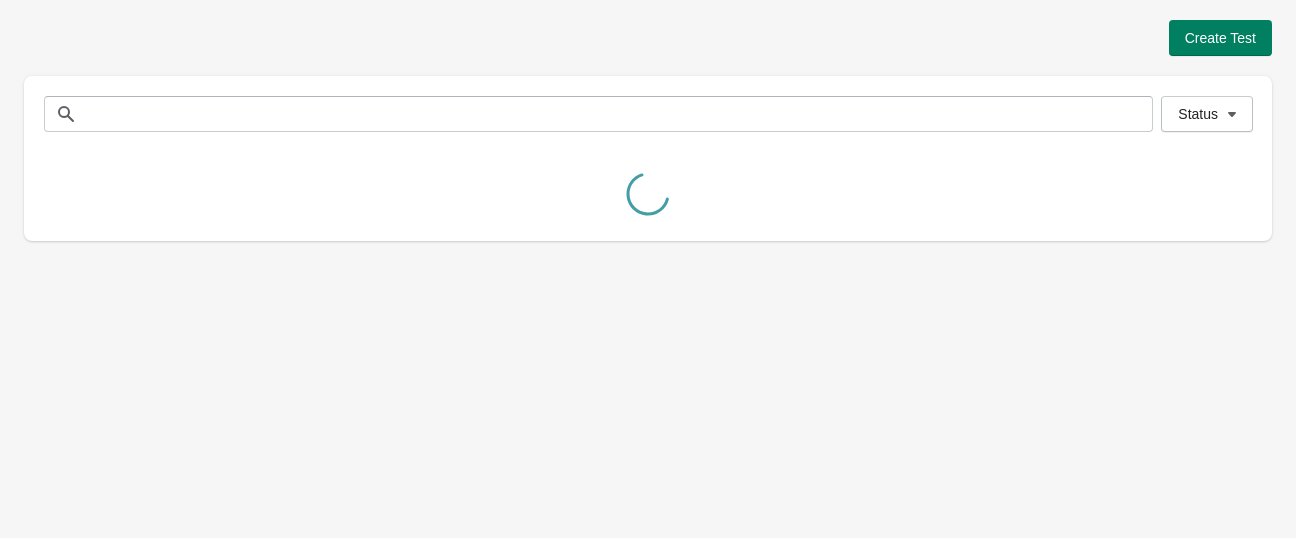 scroll, scrollTop: 0, scrollLeft: 0, axis: both 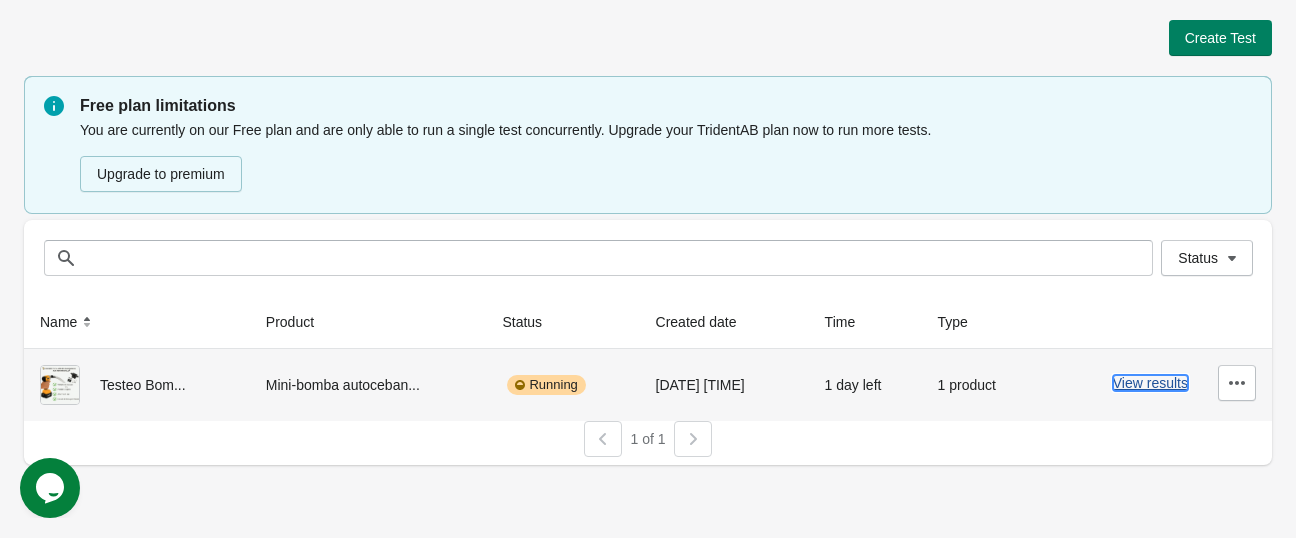 click on "View results" at bounding box center (1150, 383) 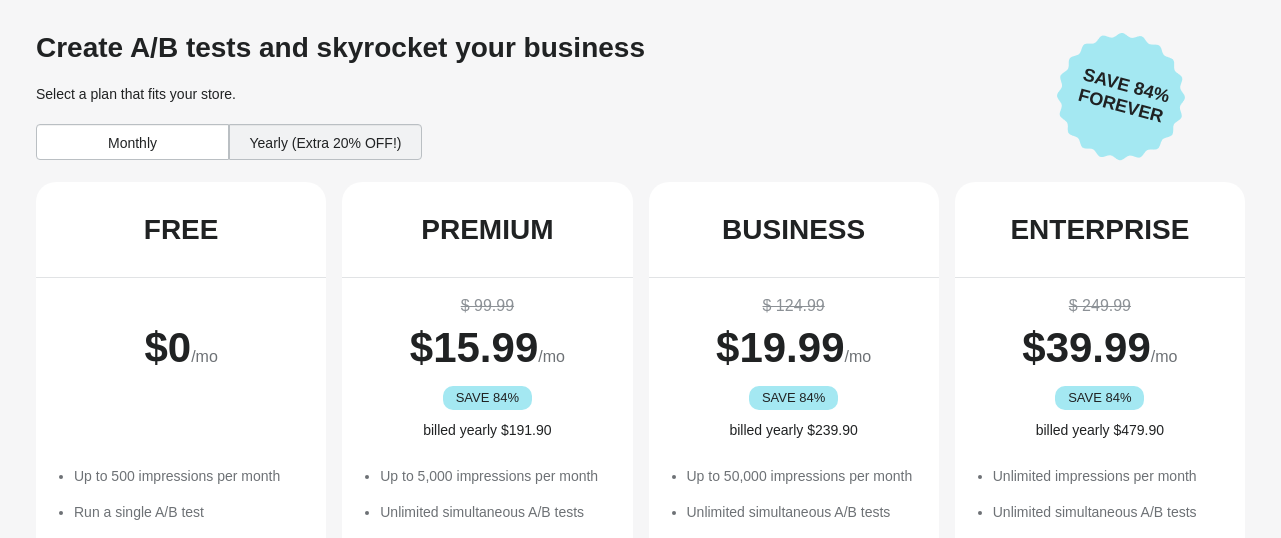 scroll, scrollTop: 0, scrollLeft: 0, axis: both 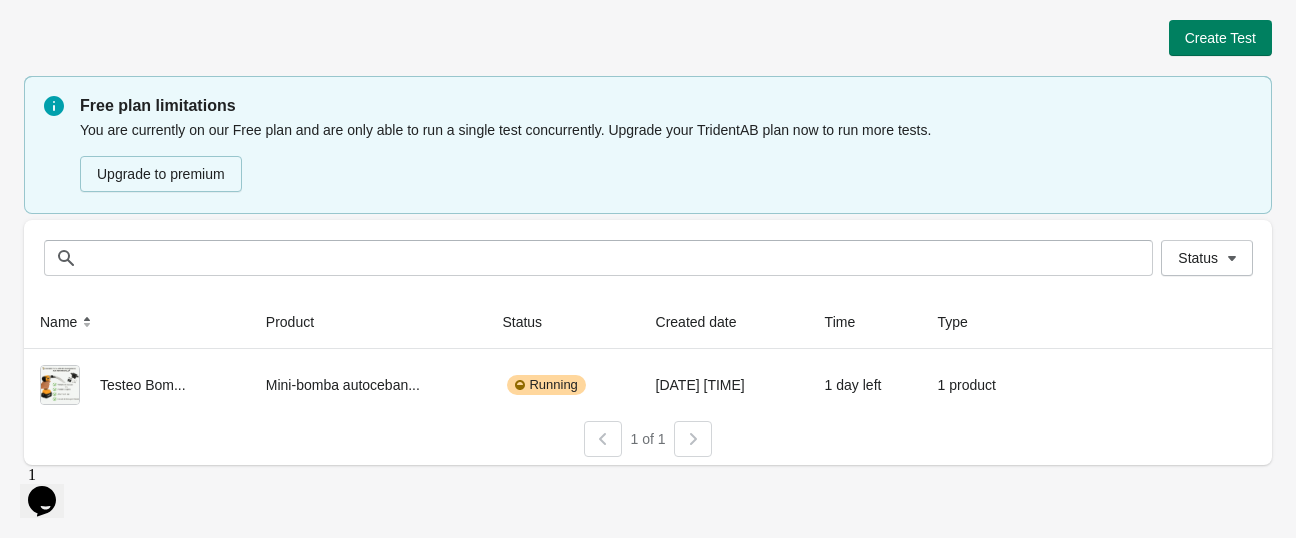 click 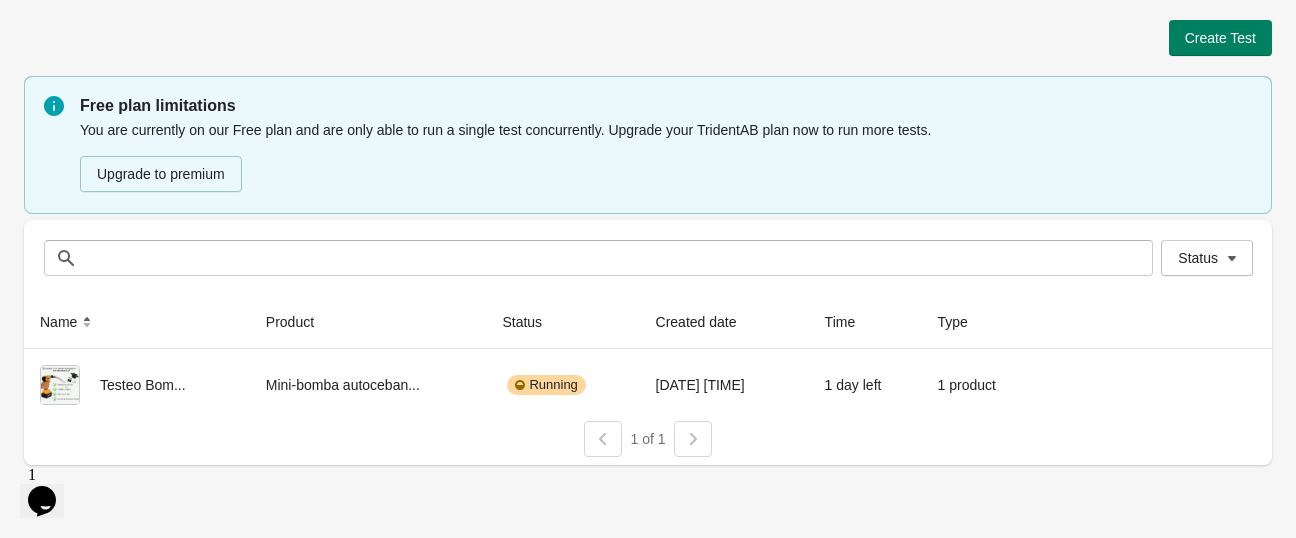 scroll, scrollTop: 0, scrollLeft: 0, axis: both 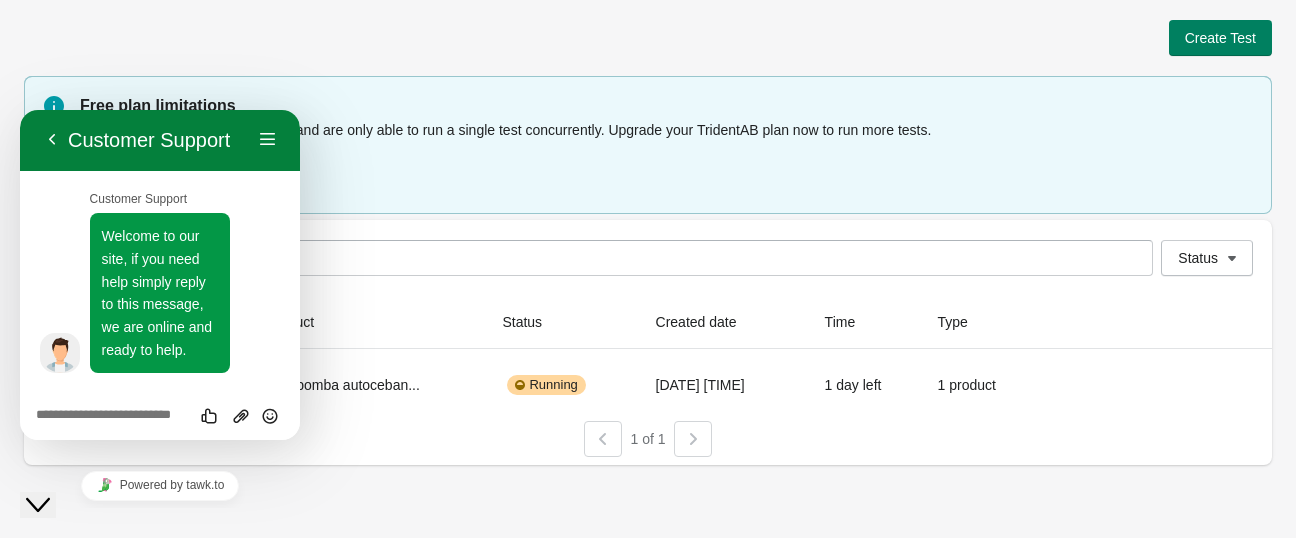 click at bounding box center (20, 110) 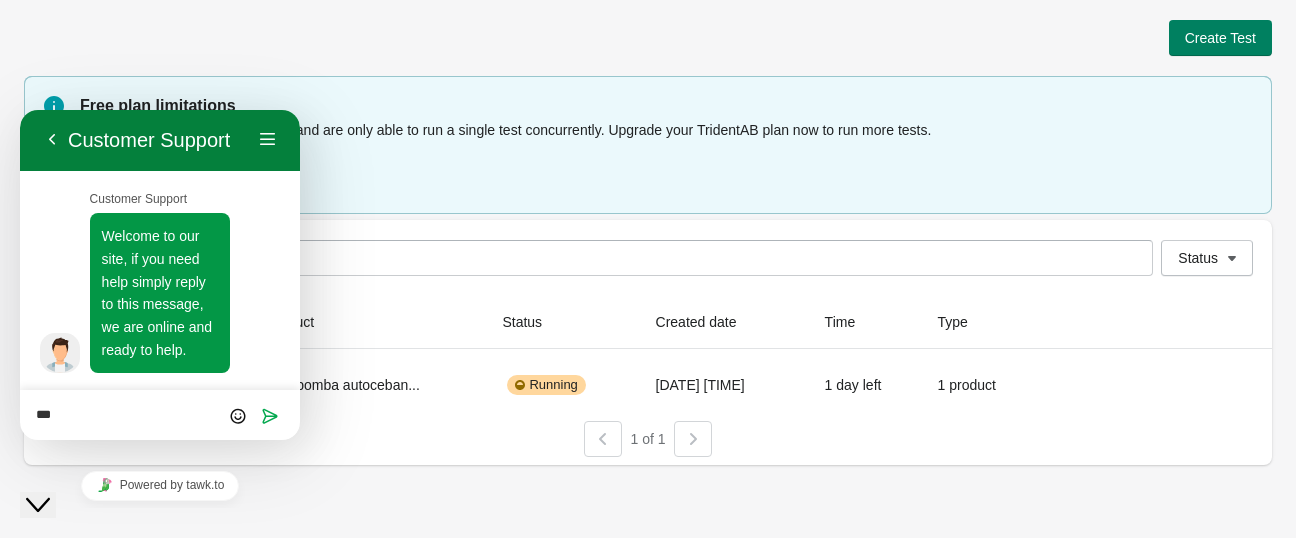 type on "****" 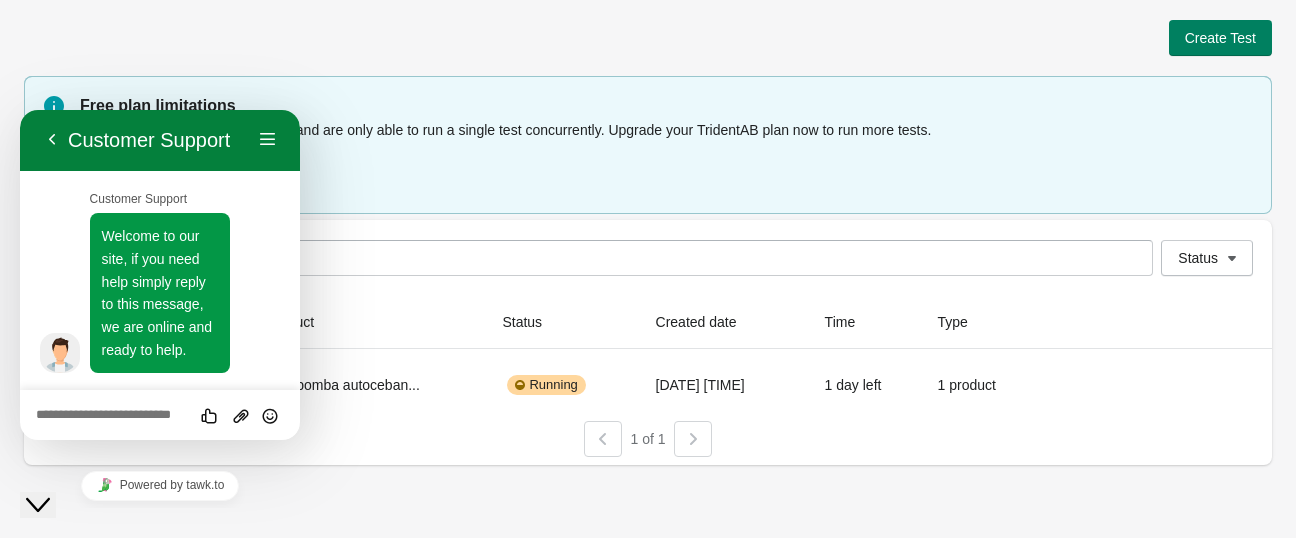 scroll, scrollTop: 65, scrollLeft: 0, axis: vertical 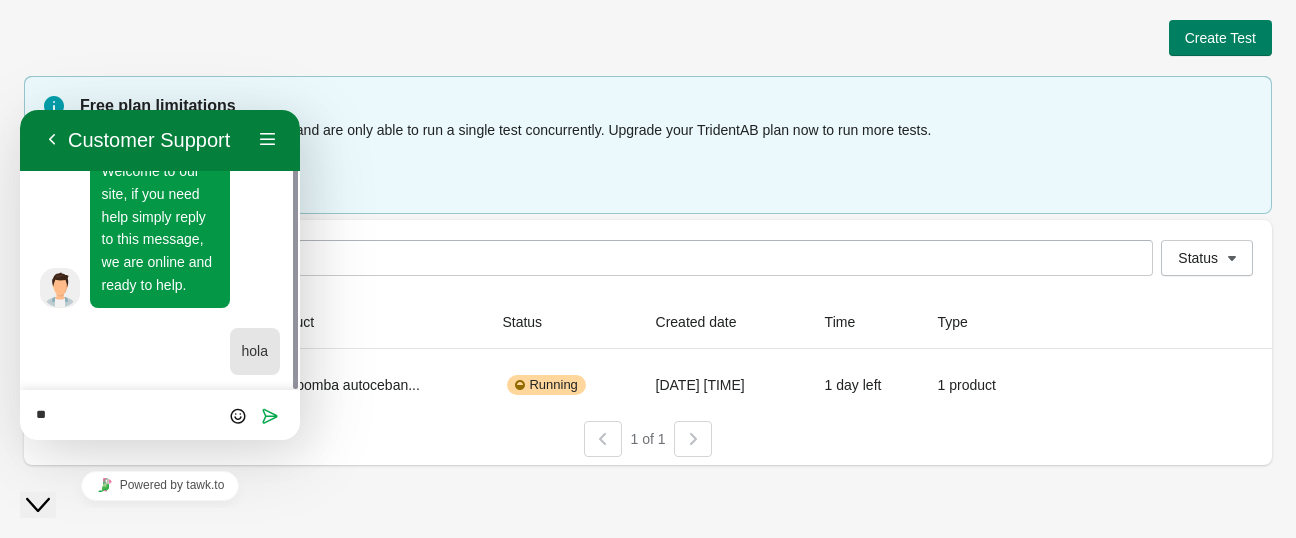 type on "*" 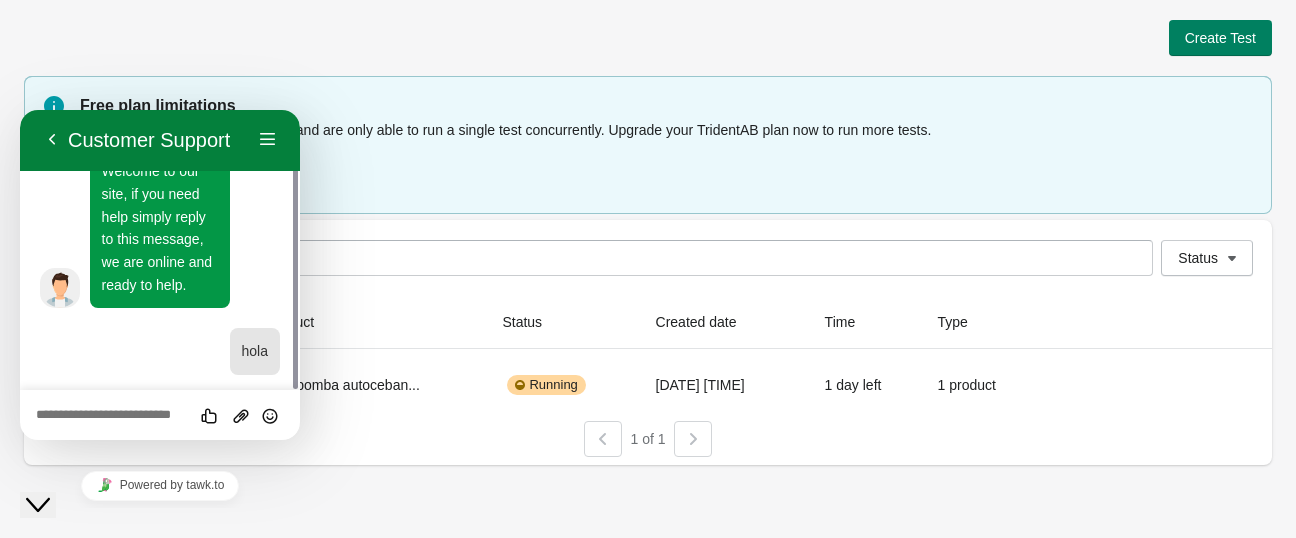 click on "Create Test Free plan limitations You are currently on our Free plan and are only able to run a single test concurrently. Upgrade your TridentAB plan now to run more tests. Upgrade to premium Status Status Name Product Status Created date Time Type   Testeo Bom... Mini-bomba autoceban...   Running 10/7/2025 12:16:15 1 day left 1 product View results 1 of 1" at bounding box center (648, 236) 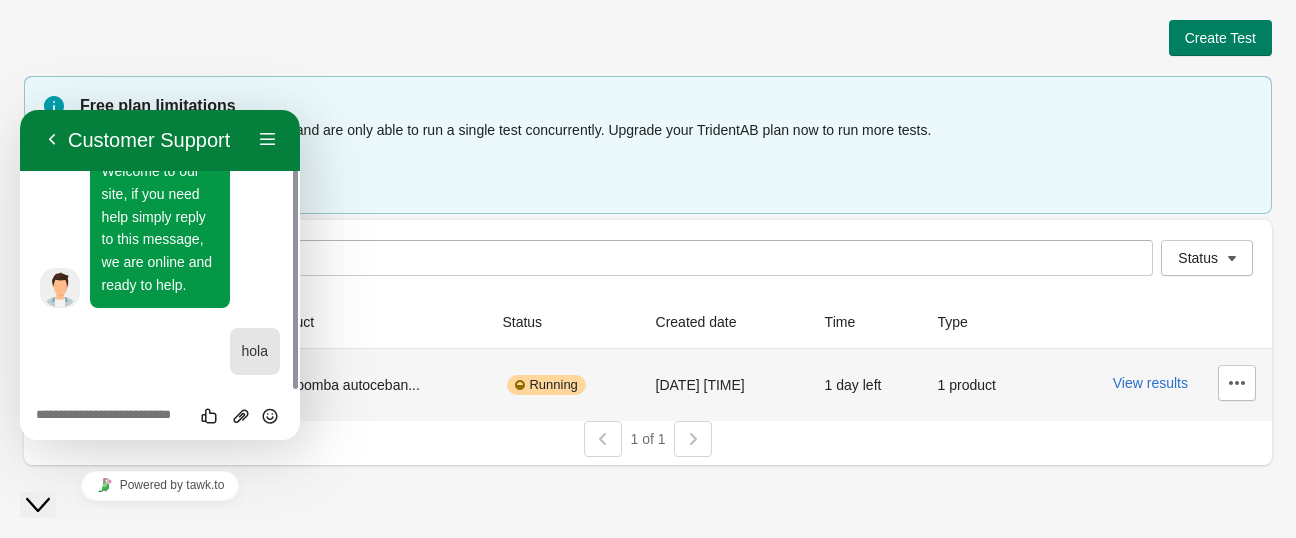 click on "View results" at bounding box center [1154, 385] 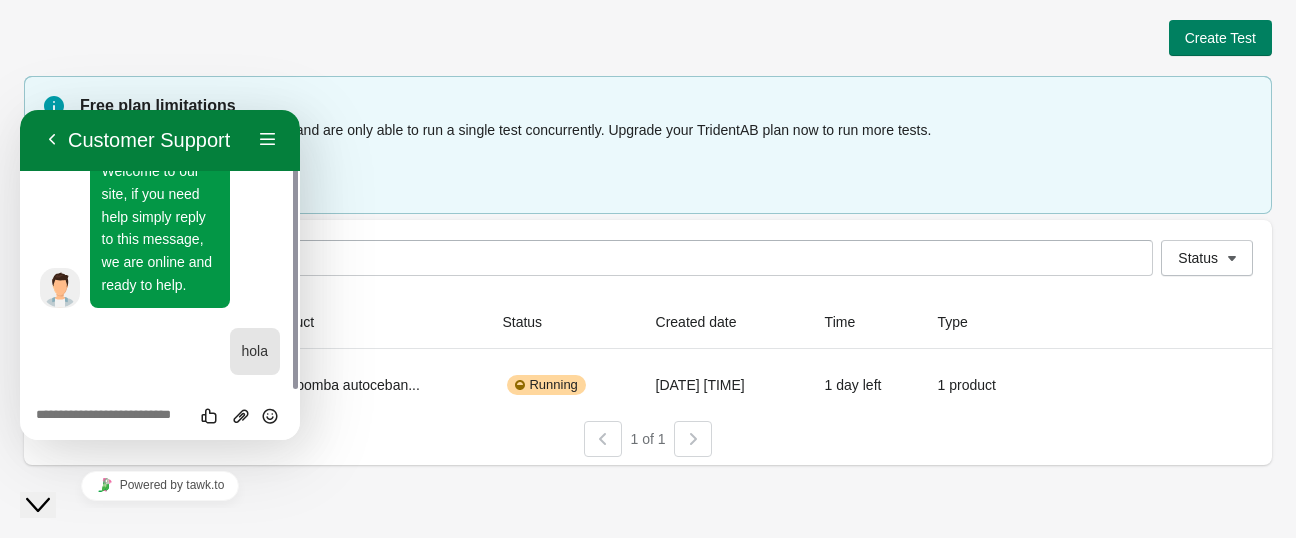 click on "Create Test Free plan limitations You are currently on our Free plan and are only able to run a single test concurrently. Upgrade your TridentAB plan now to run more tests. Upgrade to premium Status Status Name Product Status Created date Time Type   Testeo Bom... Mini-bomba autoceban...   Running 10/7/2025 12:16:15 1 day left 1 product View results 1 of 1" at bounding box center (648, 236) 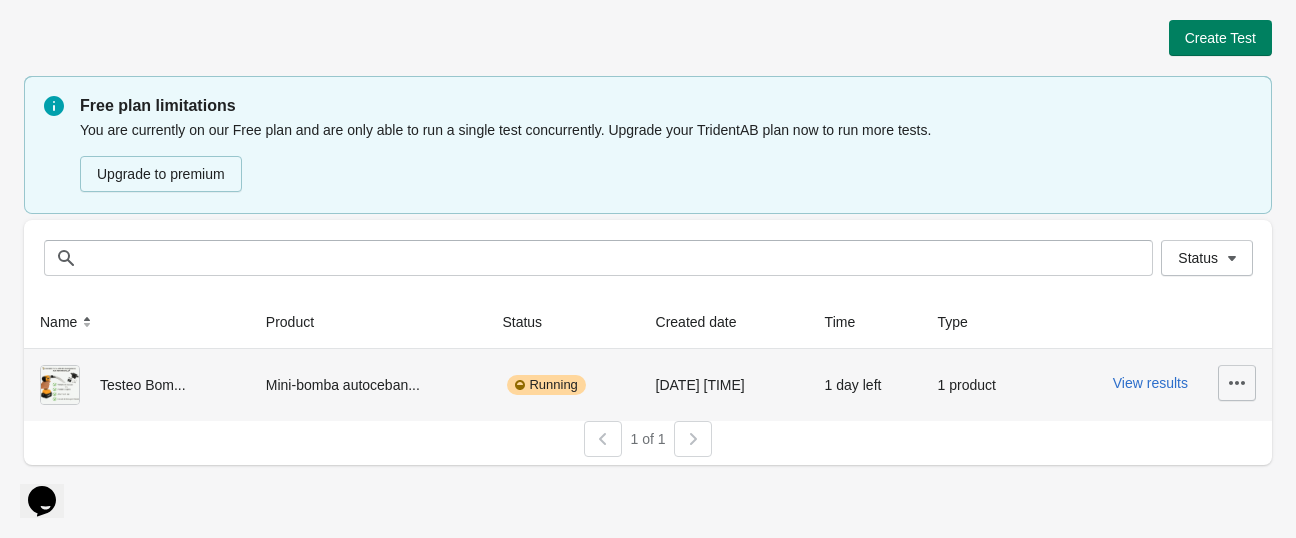 click 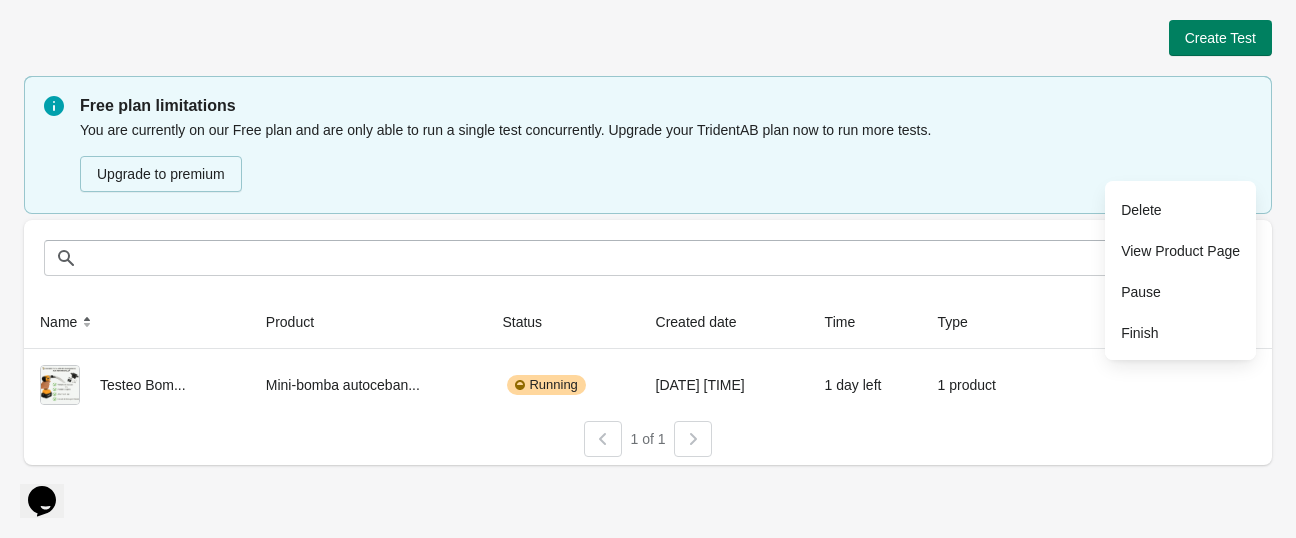 click on "Create Test Free plan limitations You are currently on our Free plan and are only able to run a single test concurrently. Upgrade your TridentAB plan now to run more tests. Upgrade to premium Status Status Name Product Status Created date Time Type   Testeo Bom... Mini-bomba autoceban...   Running 10/7/2025 12:16:15 1 day left 1 product View results 1 of 1" at bounding box center (648, 269) 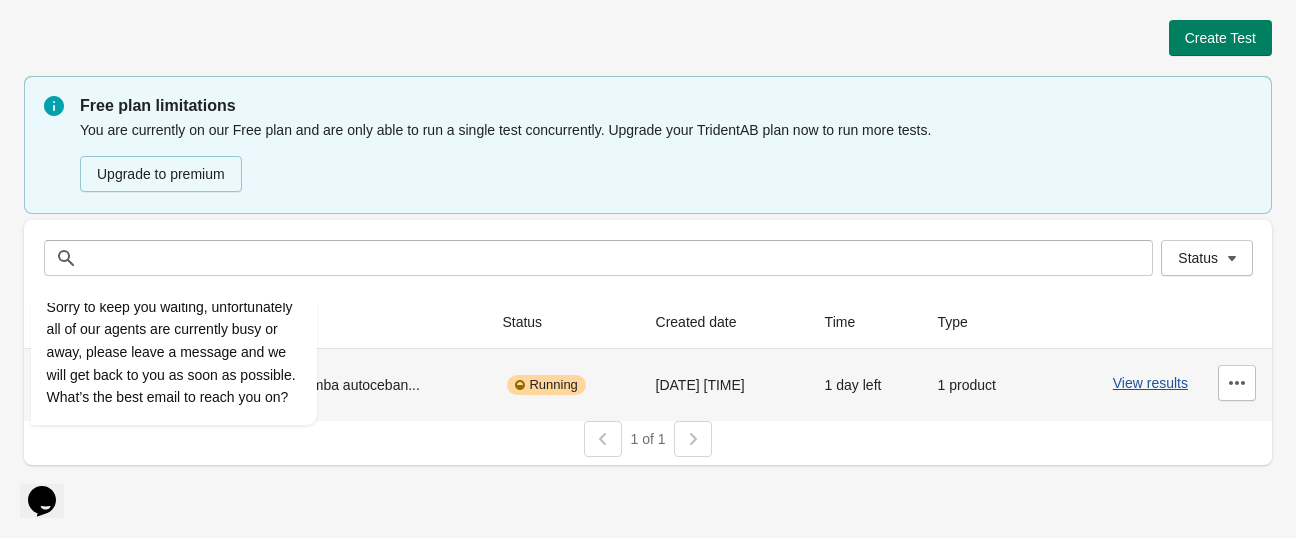 scroll, scrollTop: 0, scrollLeft: 0, axis: both 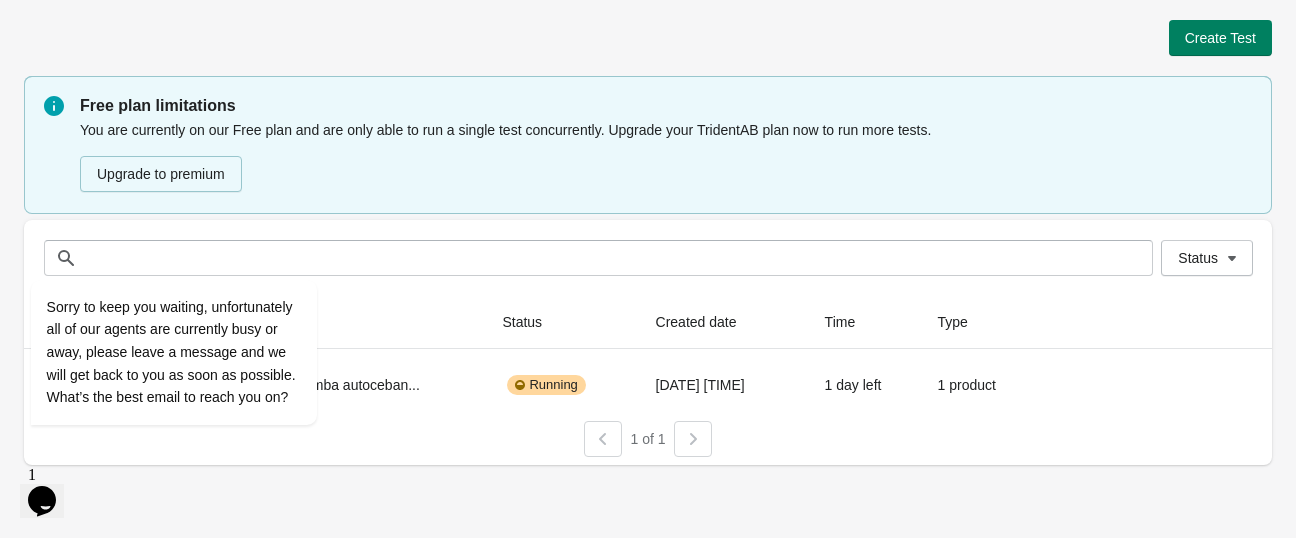 click 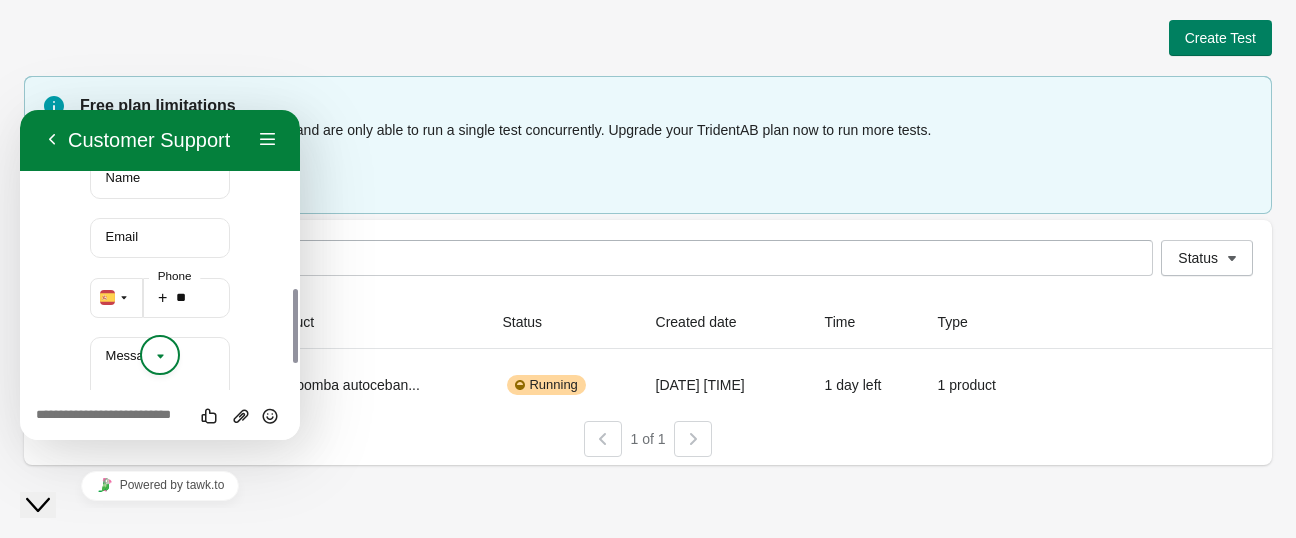 scroll, scrollTop: 768, scrollLeft: 0, axis: vertical 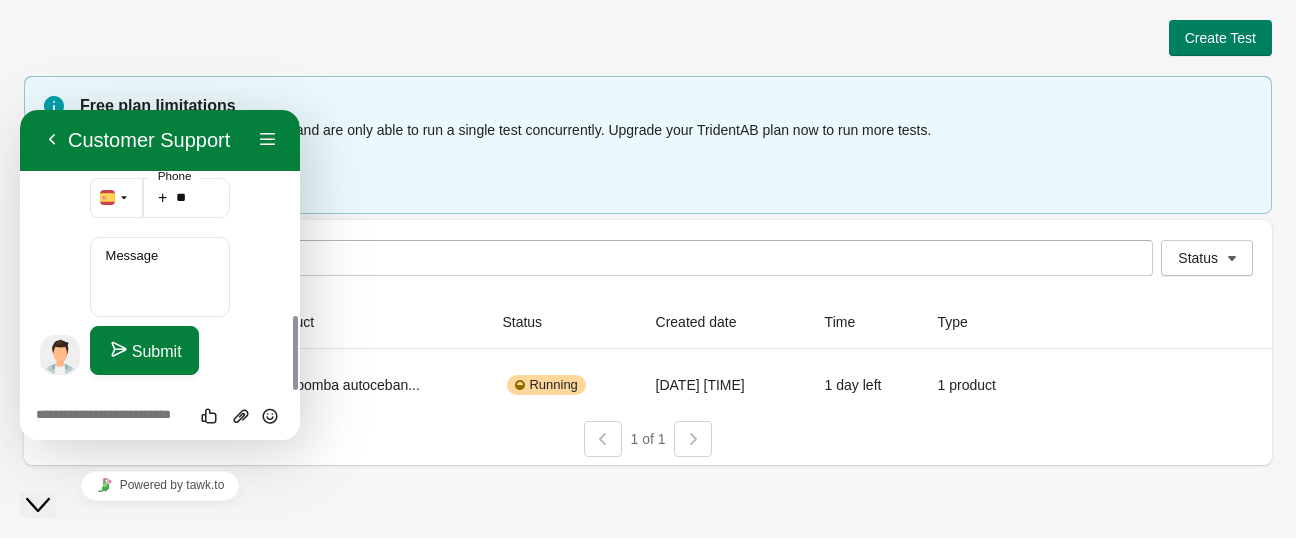 click at bounding box center [20, 110] 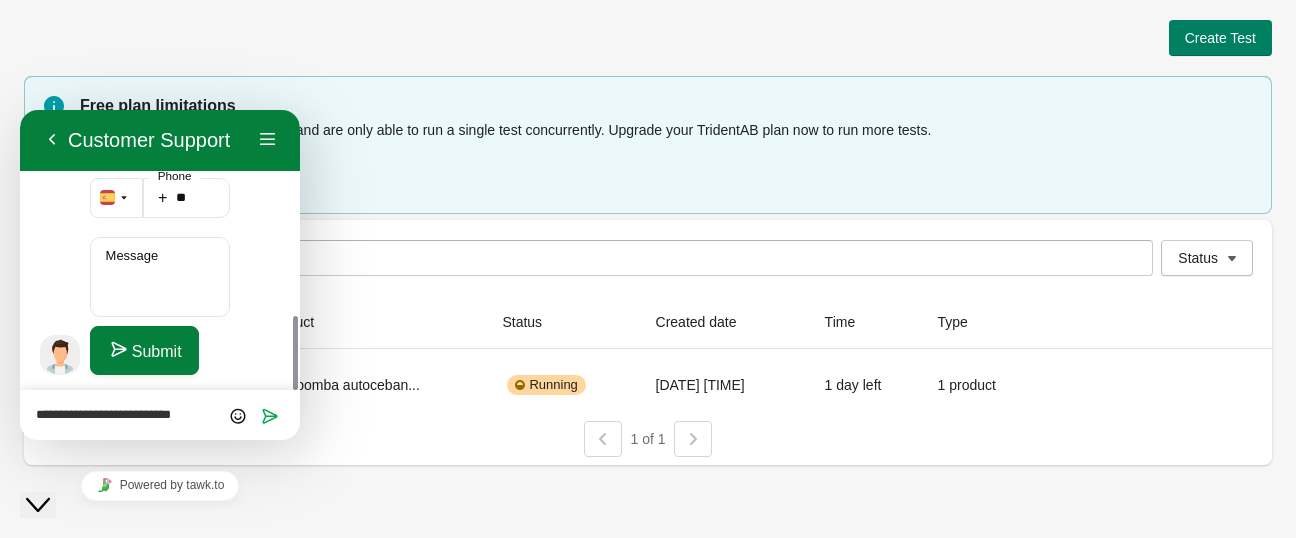 scroll, scrollTop: 0, scrollLeft: 0, axis: both 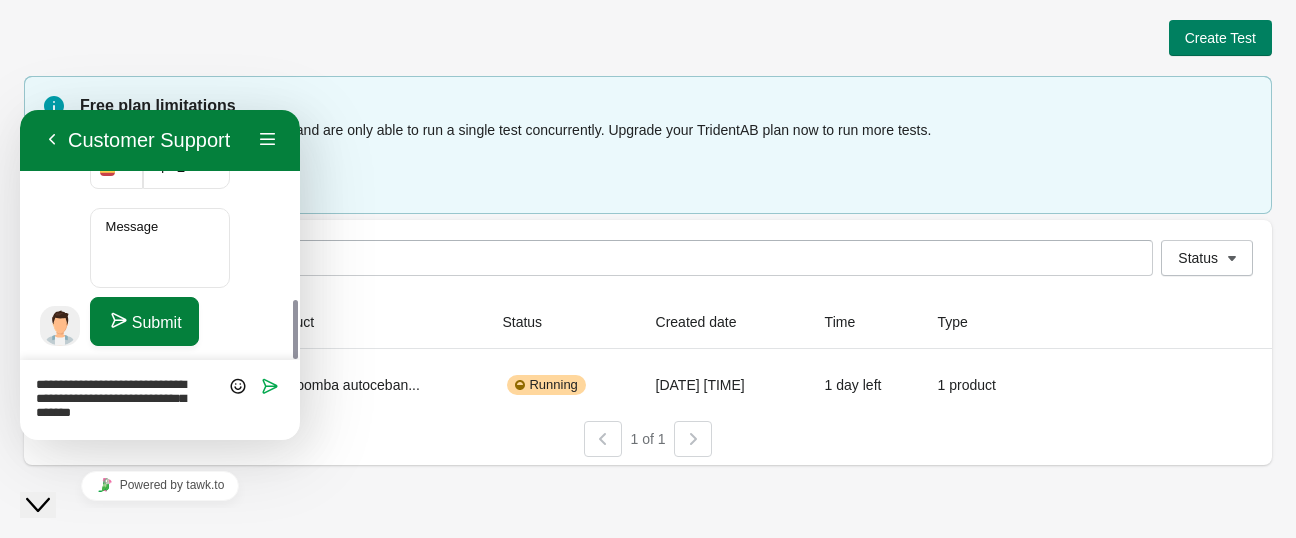 type on "**********" 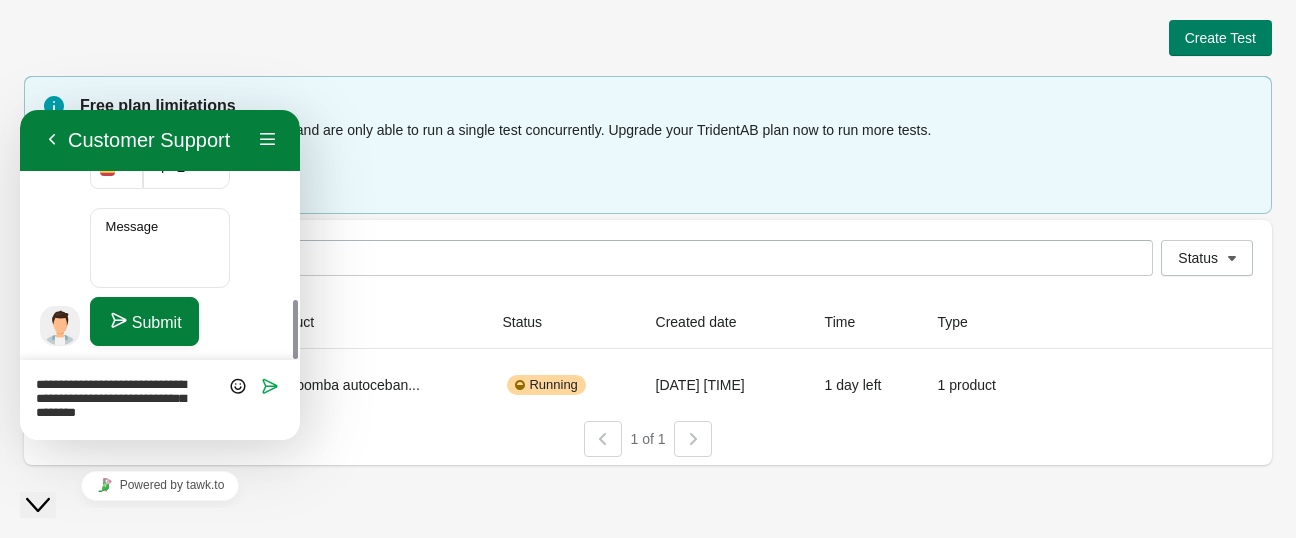 type 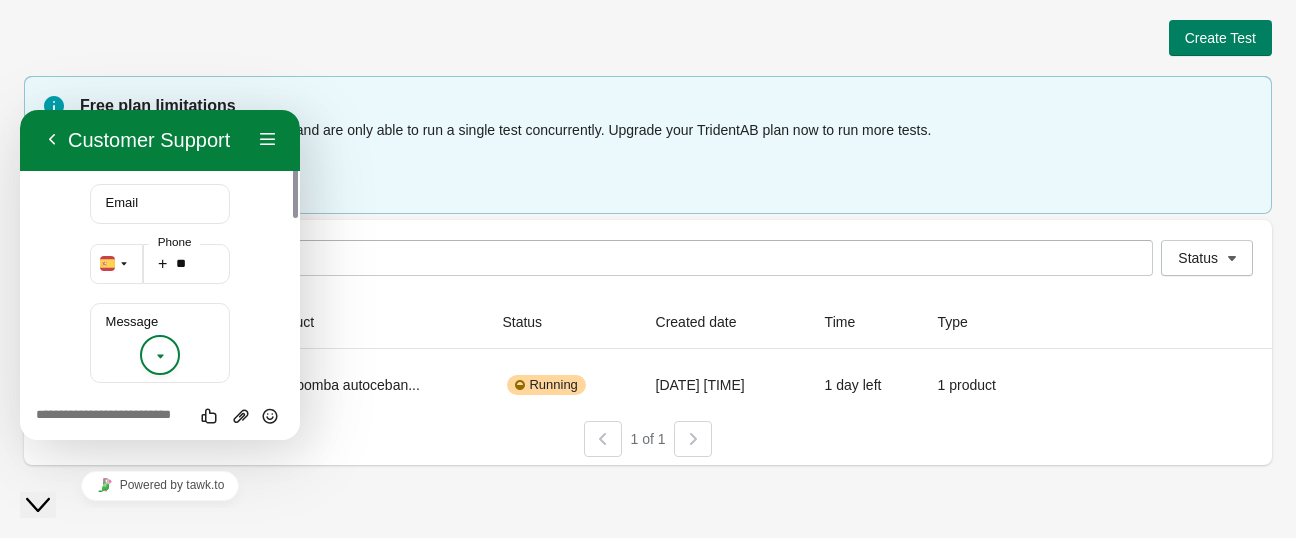 scroll, scrollTop: 602, scrollLeft: 0, axis: vertical 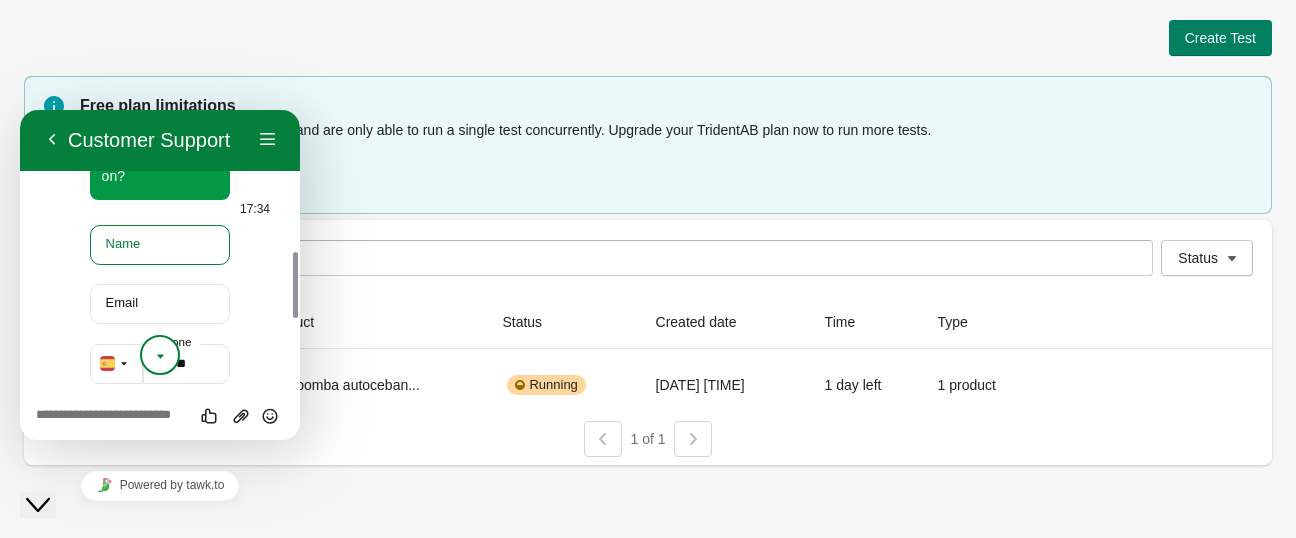 click on "Name" at bounding box center (160, 245) 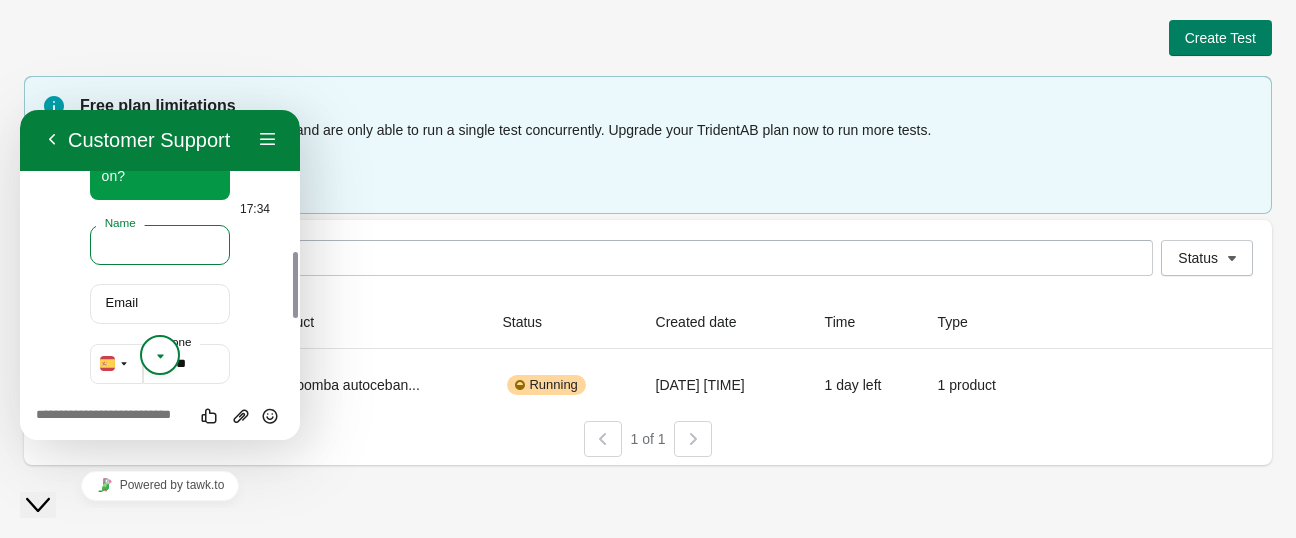 type on "**********" 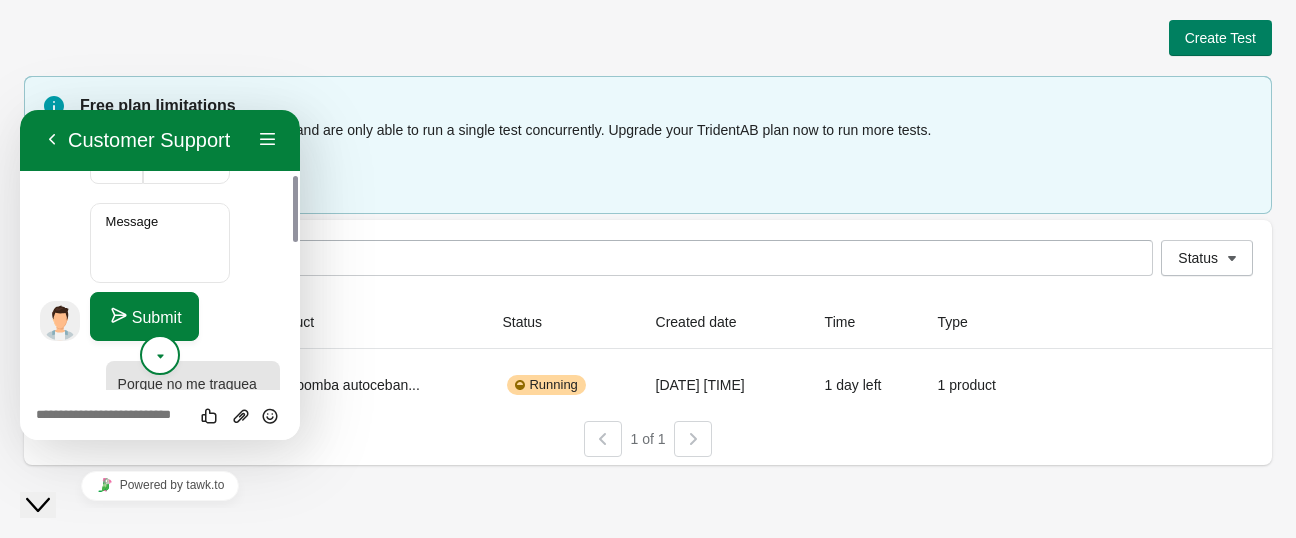 scroll, scrollTop: 702, scrollLeft: 0, axis: vertical 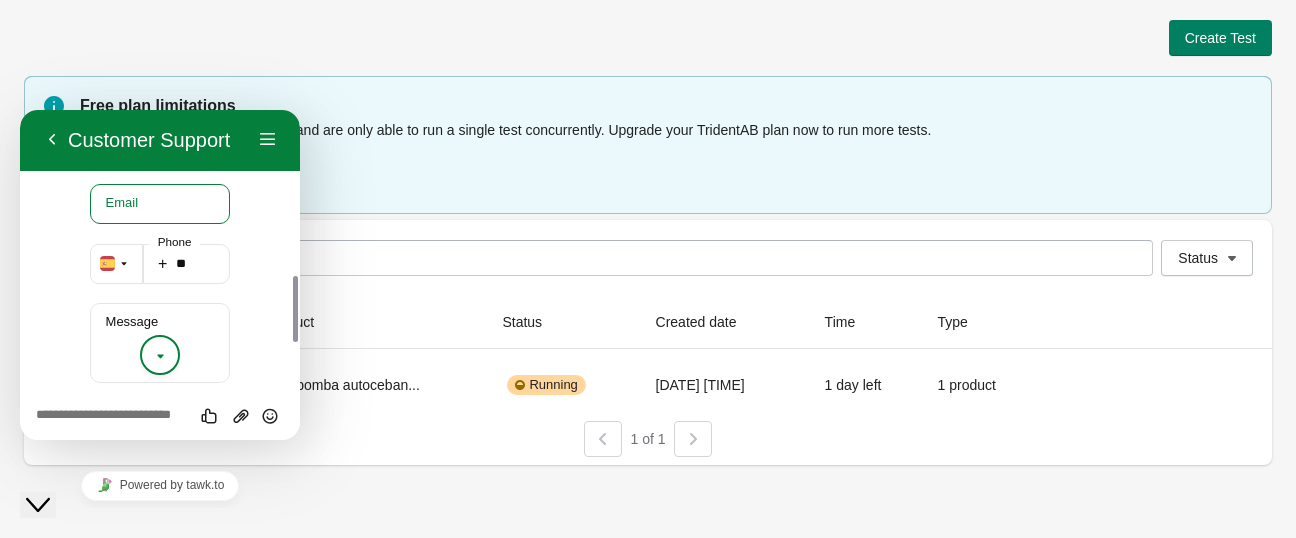 click on "Email" at bounding box center [160, 204] 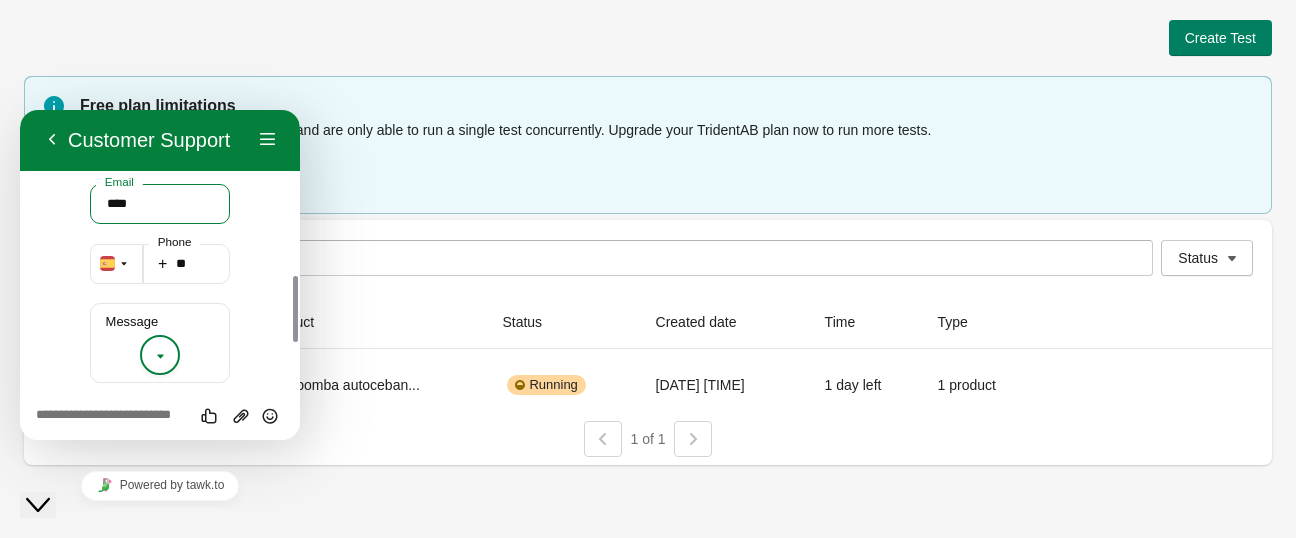 type on "**********" 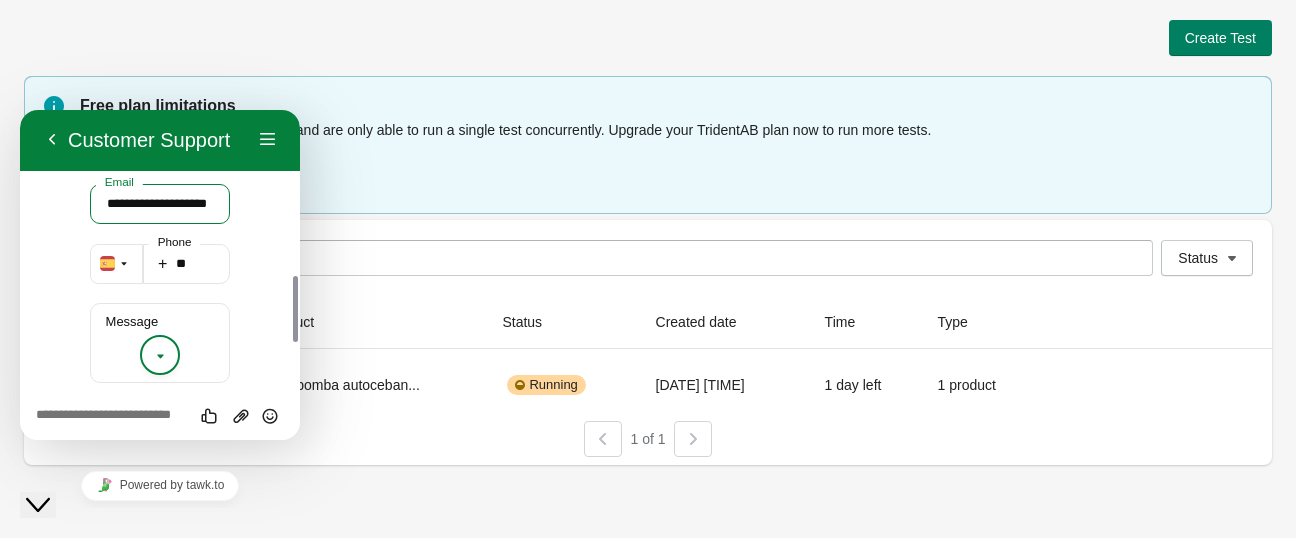 scroll, scrollTop: 802, scrollLeft: 0, axis: vertical 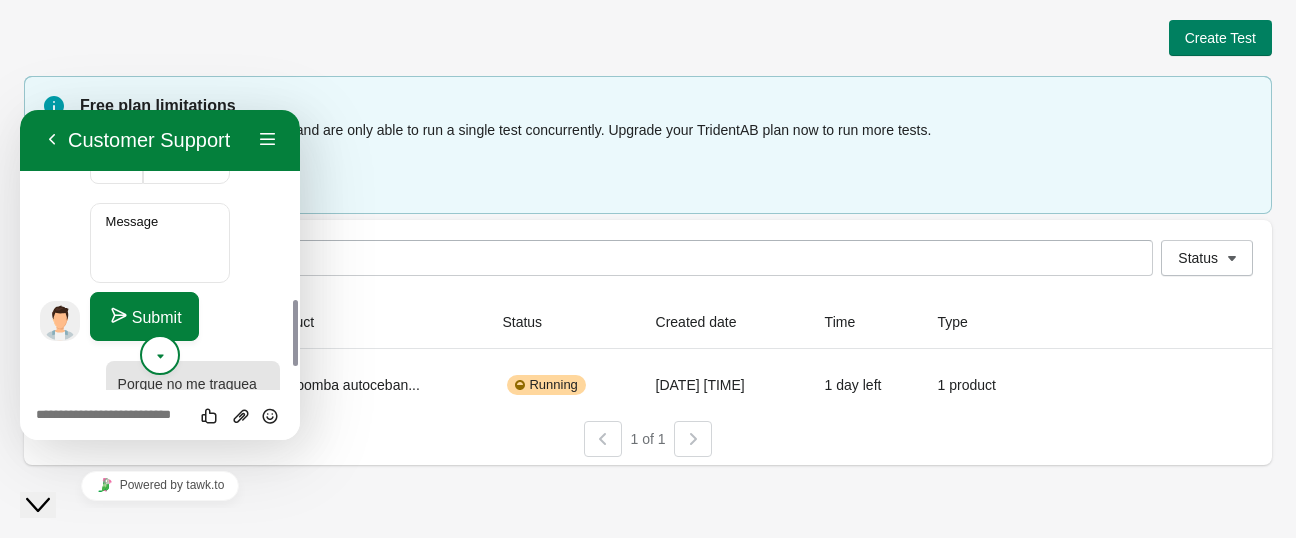 click on "Submit" at bounding box center (144, 316) 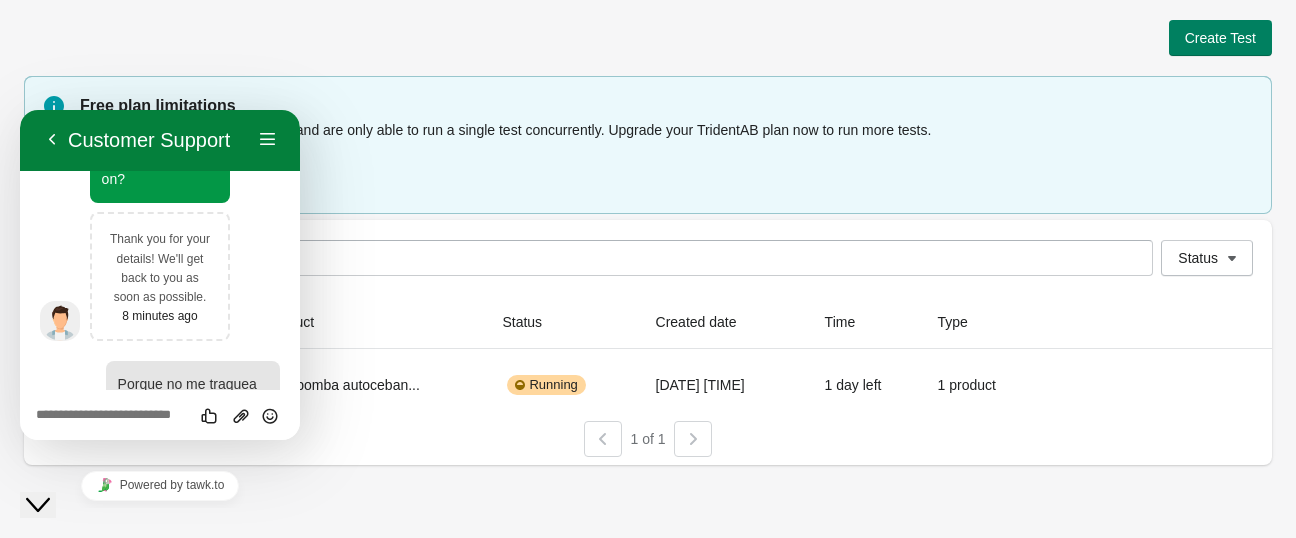 scroll, scrollTop: 699, scrollLeft: 0, axis: vertical 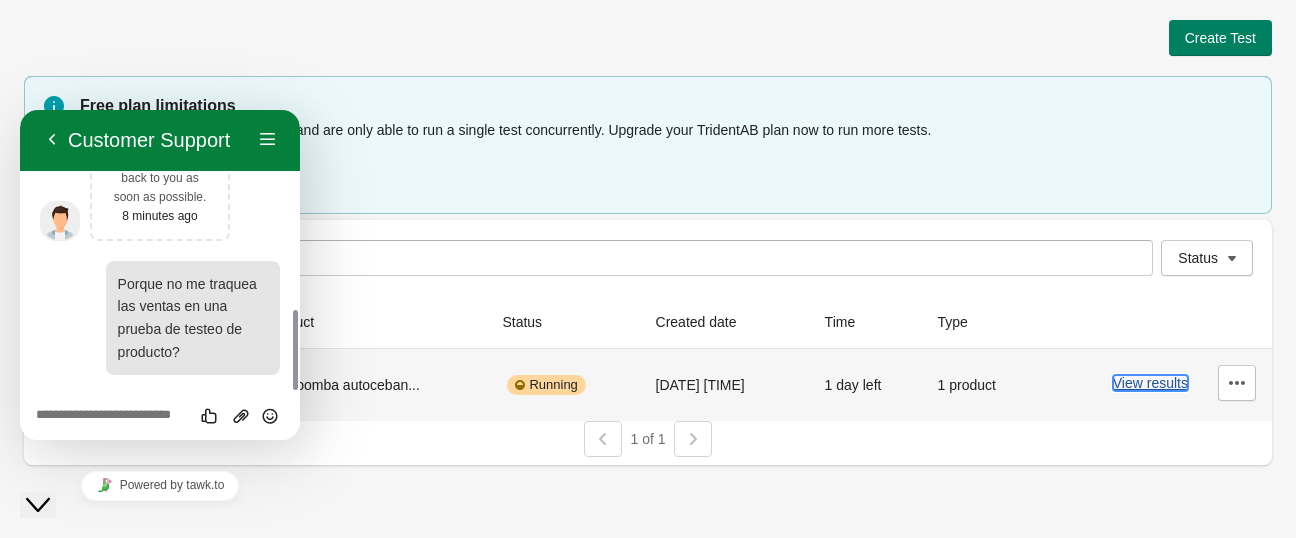 click on "View results" at bounding box center [1150, 383] 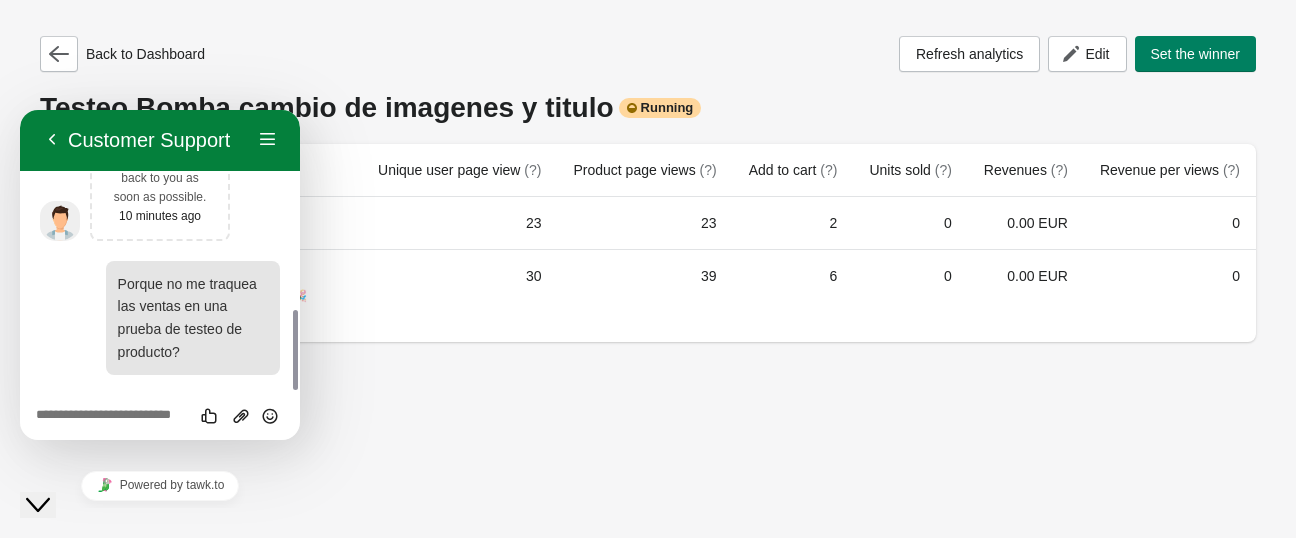 click on "Close Chat This icon closes the chat window." 